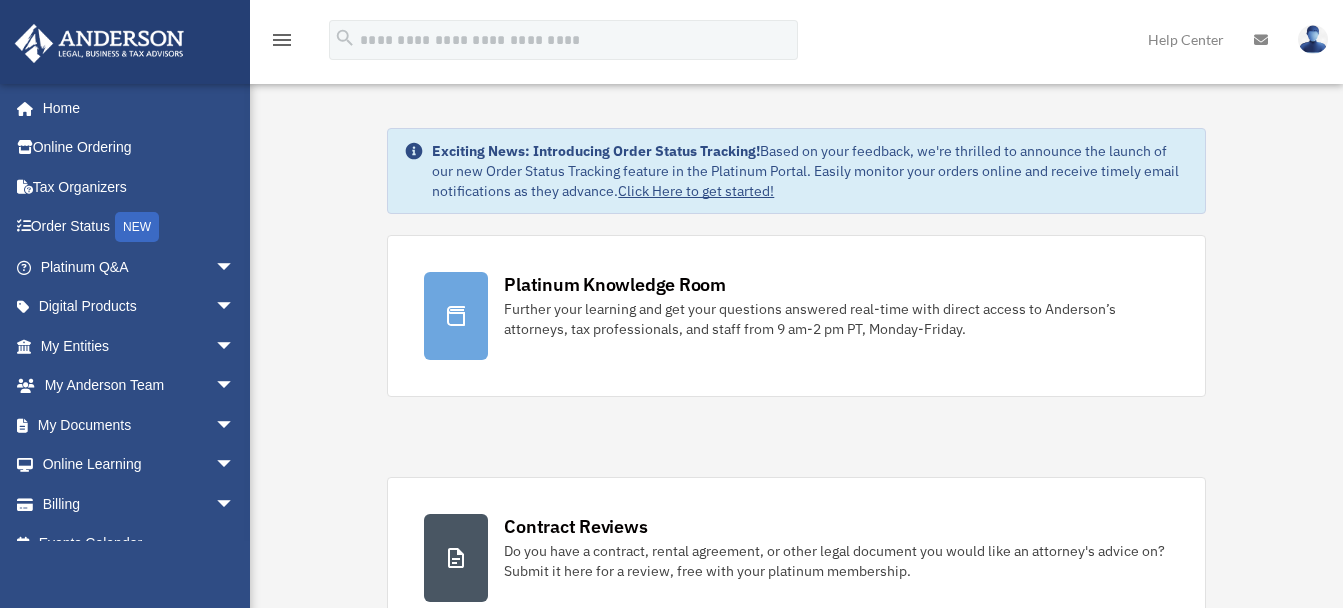 scroll, scrollTop: 0, scrollLeft: 0, axis: both 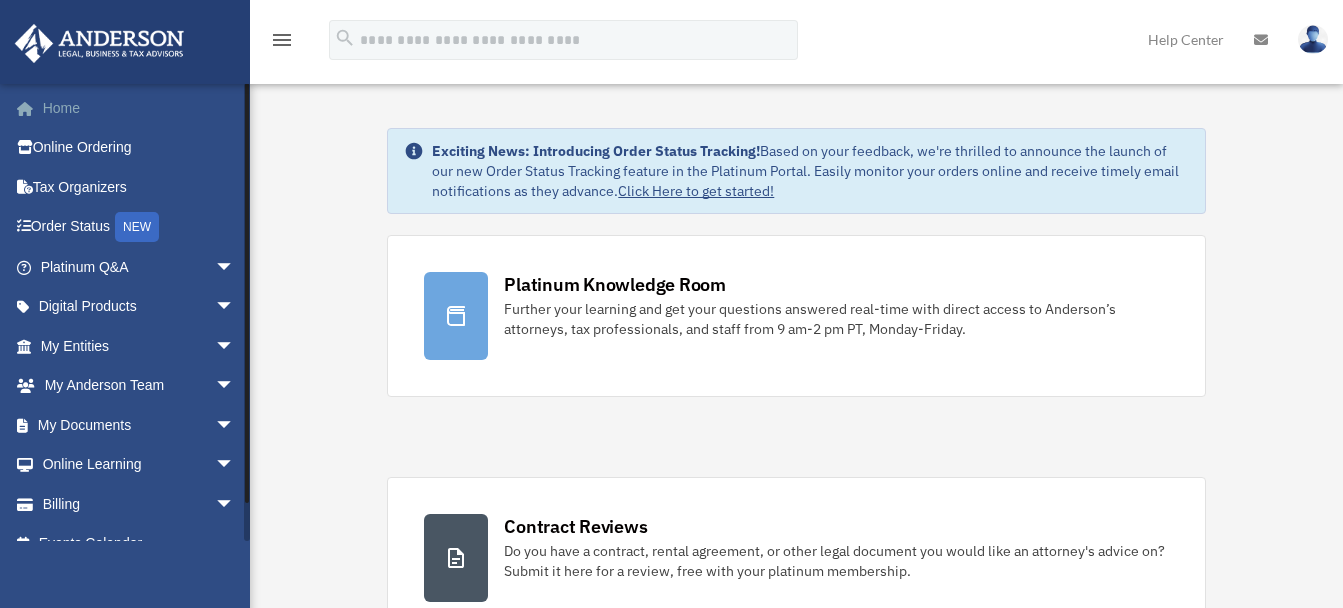 click on "Home" at bounding box center (139, 108) 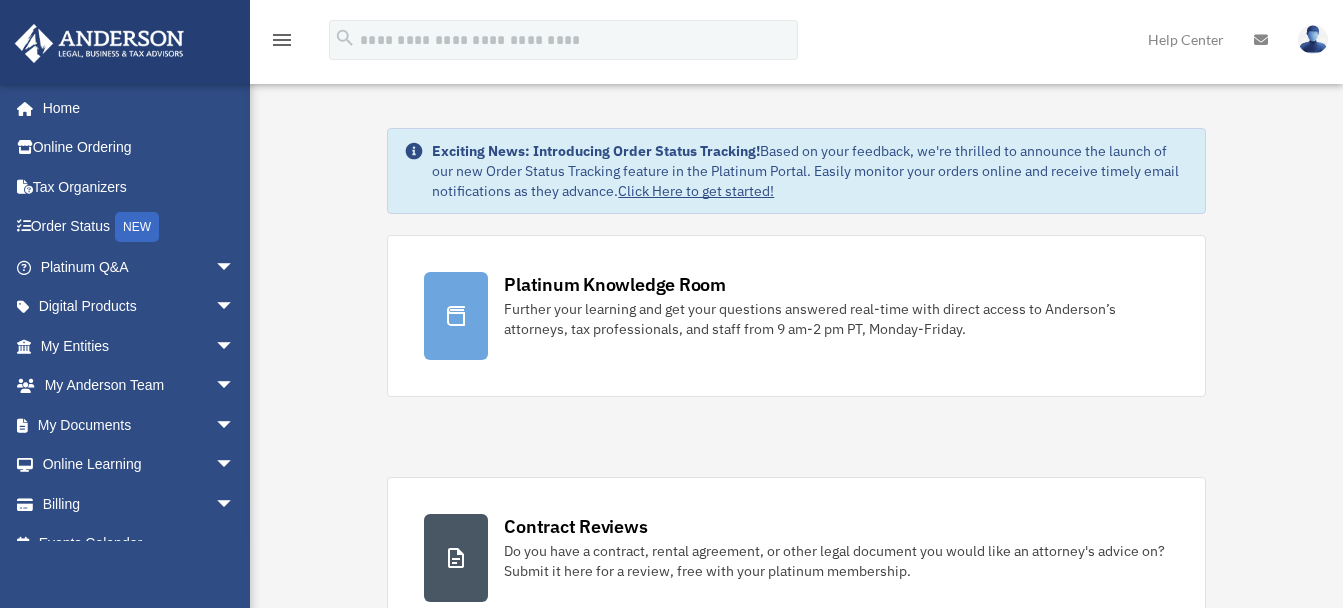 scroll, scrollTop: 0, scrollLeft: 0, axis: both 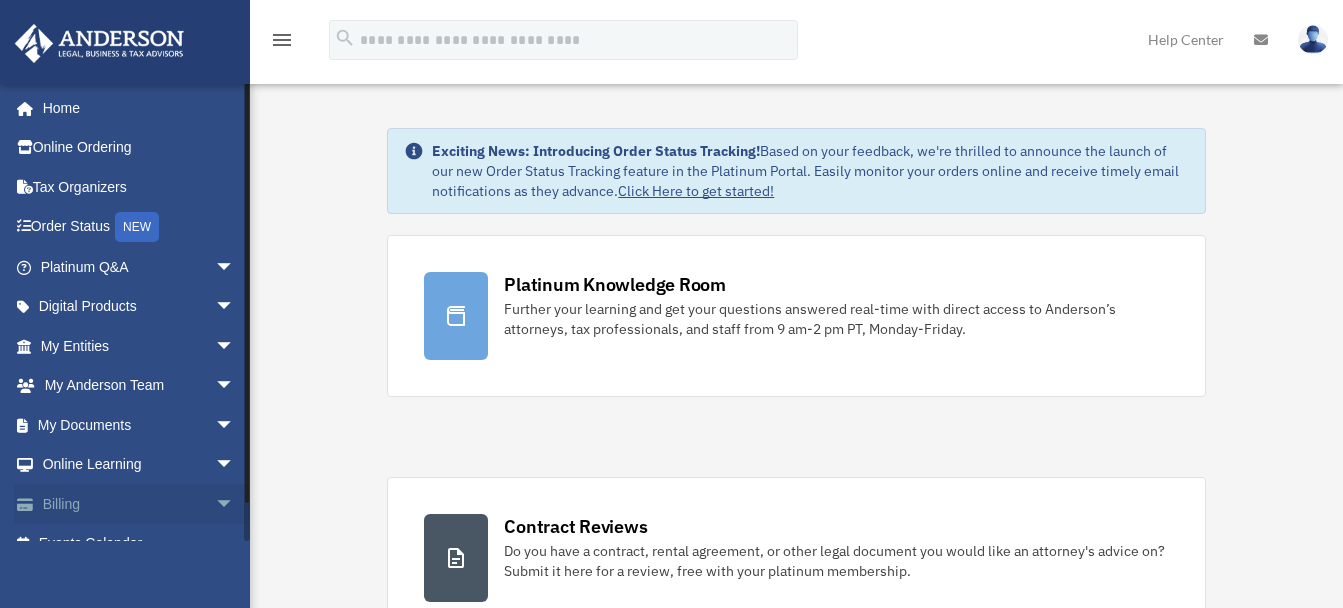 click on "arrow_drop_down" at bounding box center (235, 504) 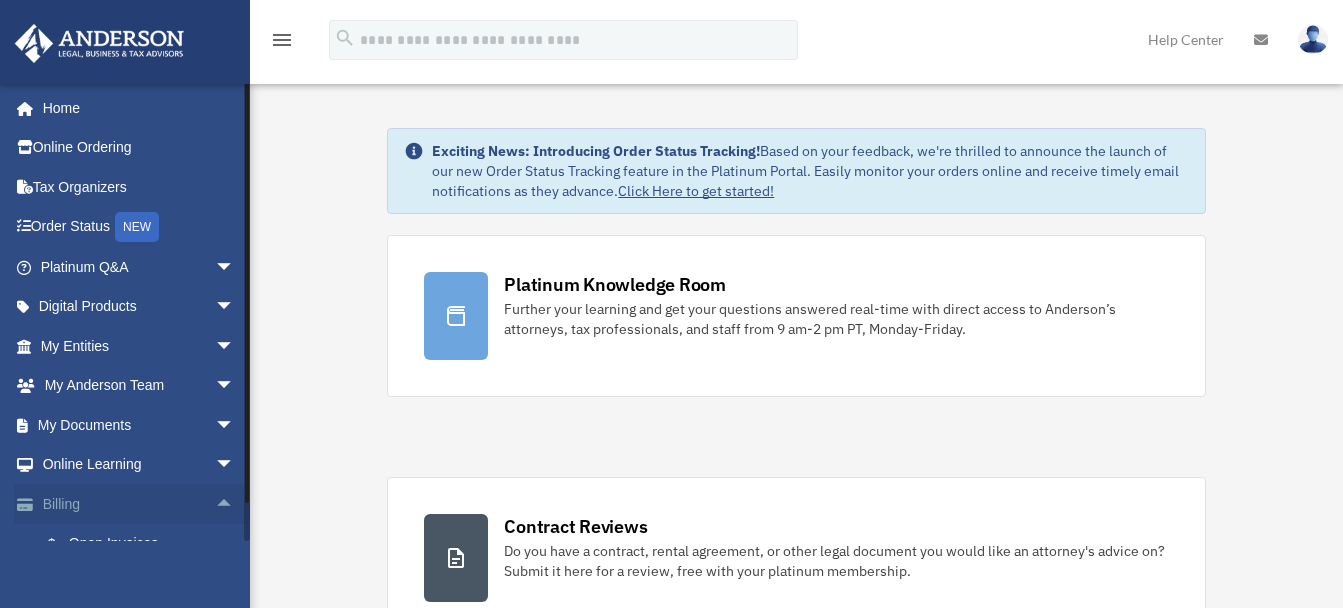 click on "arrow_drop_up" at bounding box center [235, 504] 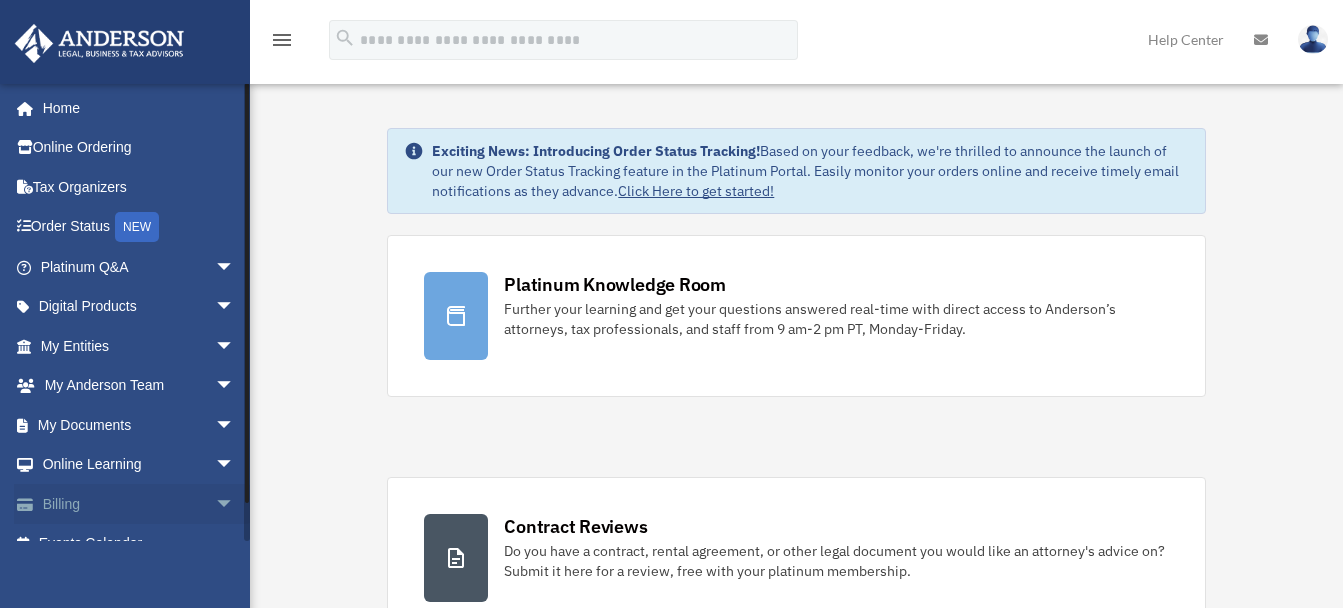 click on "Billing arrow_drop_down" at bounding box center [139, 504] 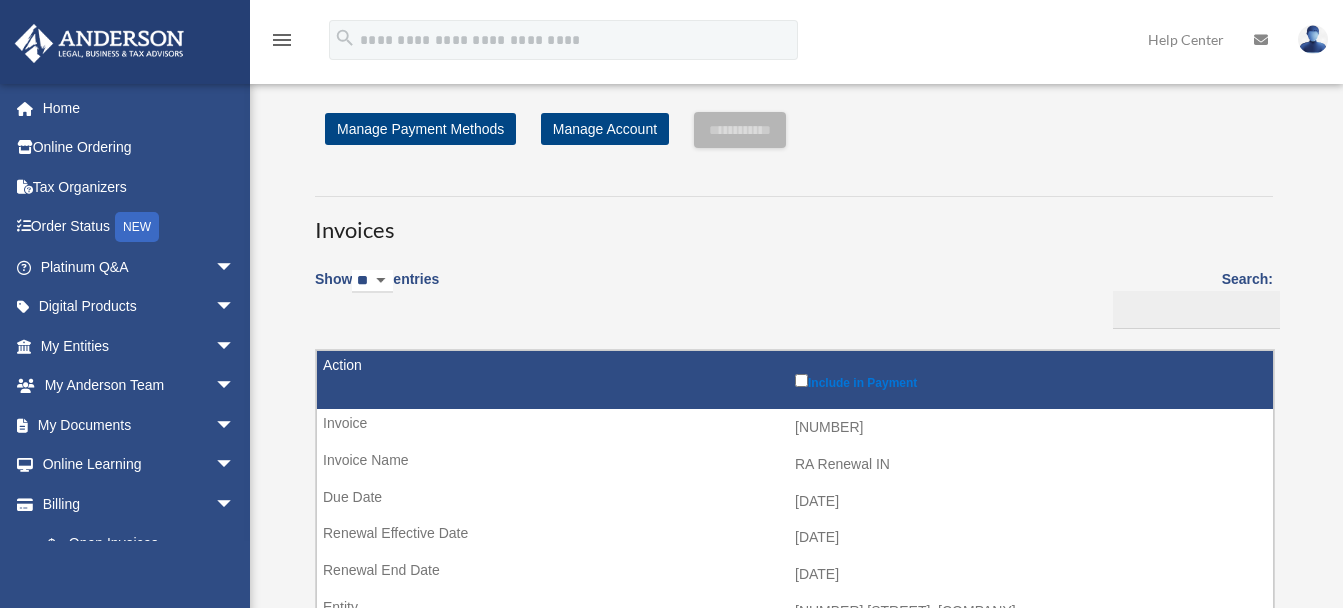 scroll, scrollTop: 0, scrollLeft: 0, axis: both 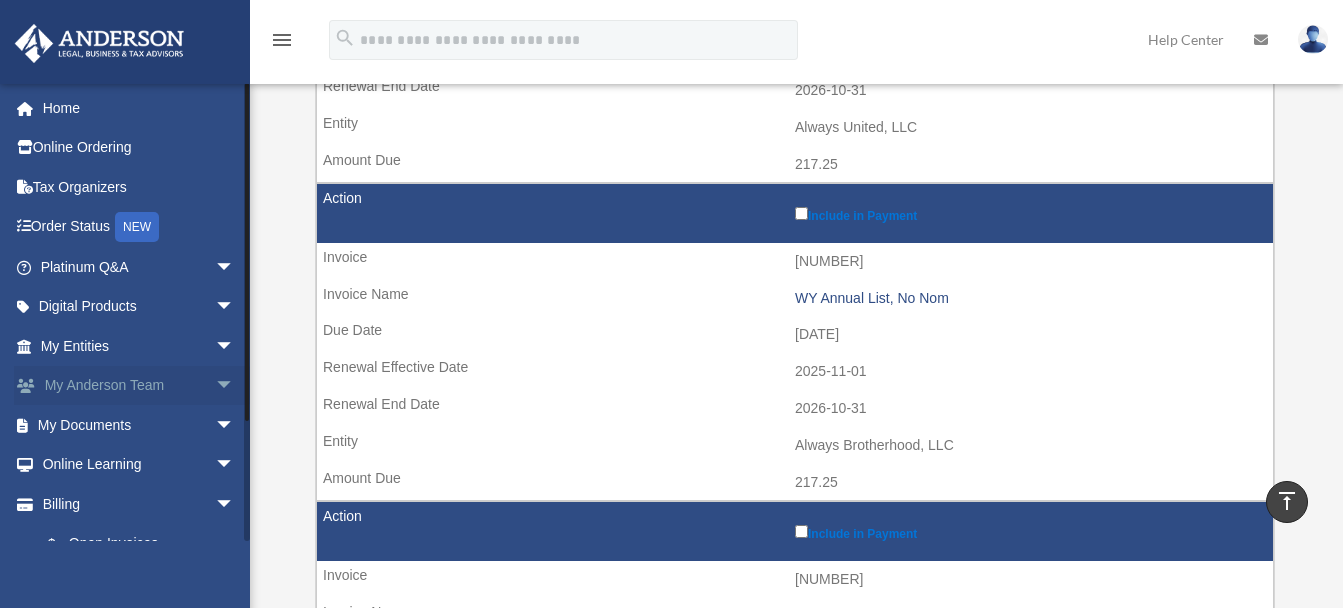 click on "arrow_drop_down" at bounding box center [235, 386] 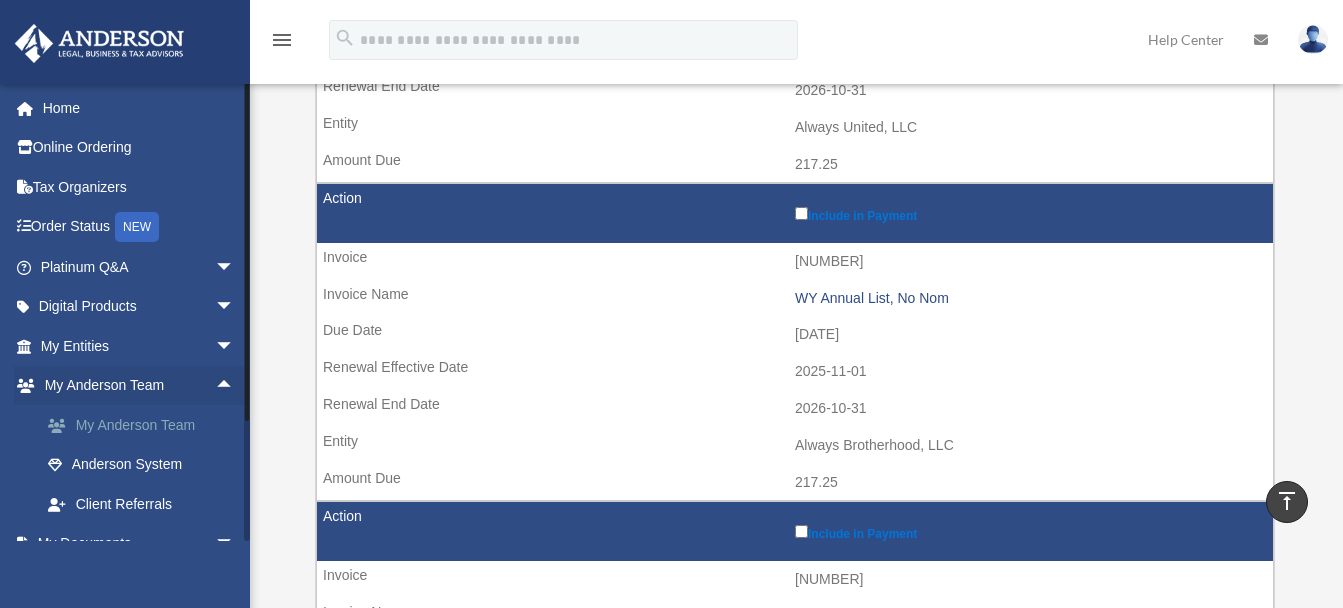 click on "My Anderson Team" at bounding box center (146, 425) 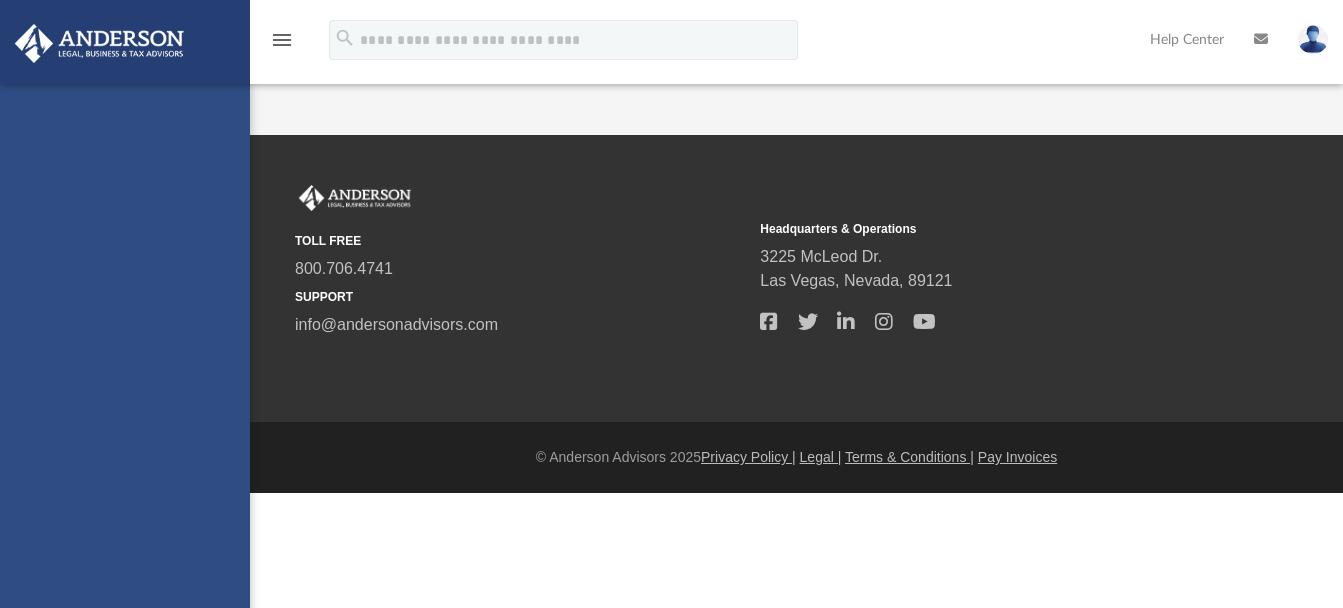 scroll, scrollTop: 0, scrollLeft: 0, axis: both 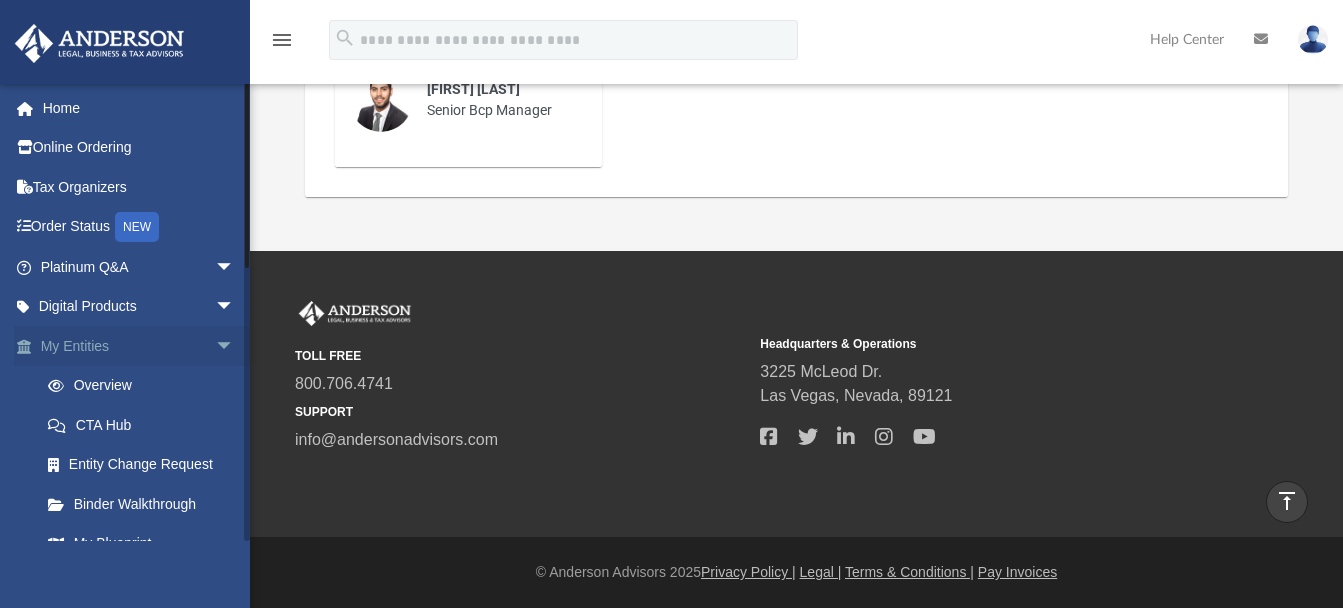 click on "My Entities arrow_drop_down" at bounding box center (139, 346) 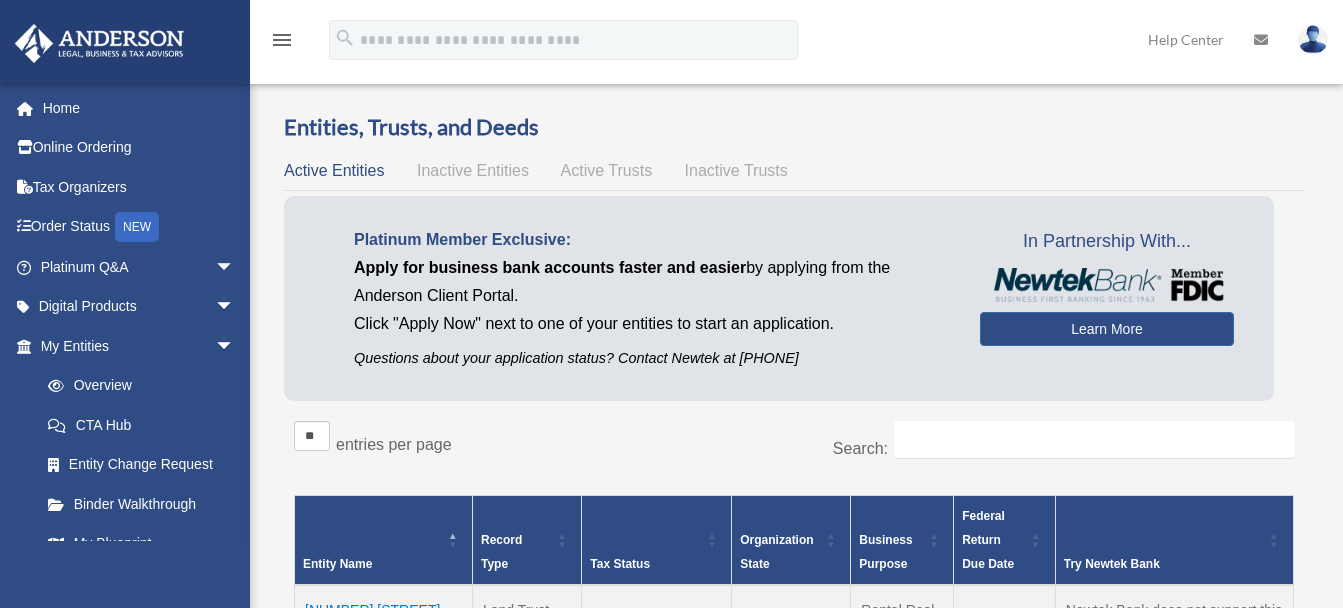 scroll, scrollTop: 0, scrollLeft: 0, axis: both 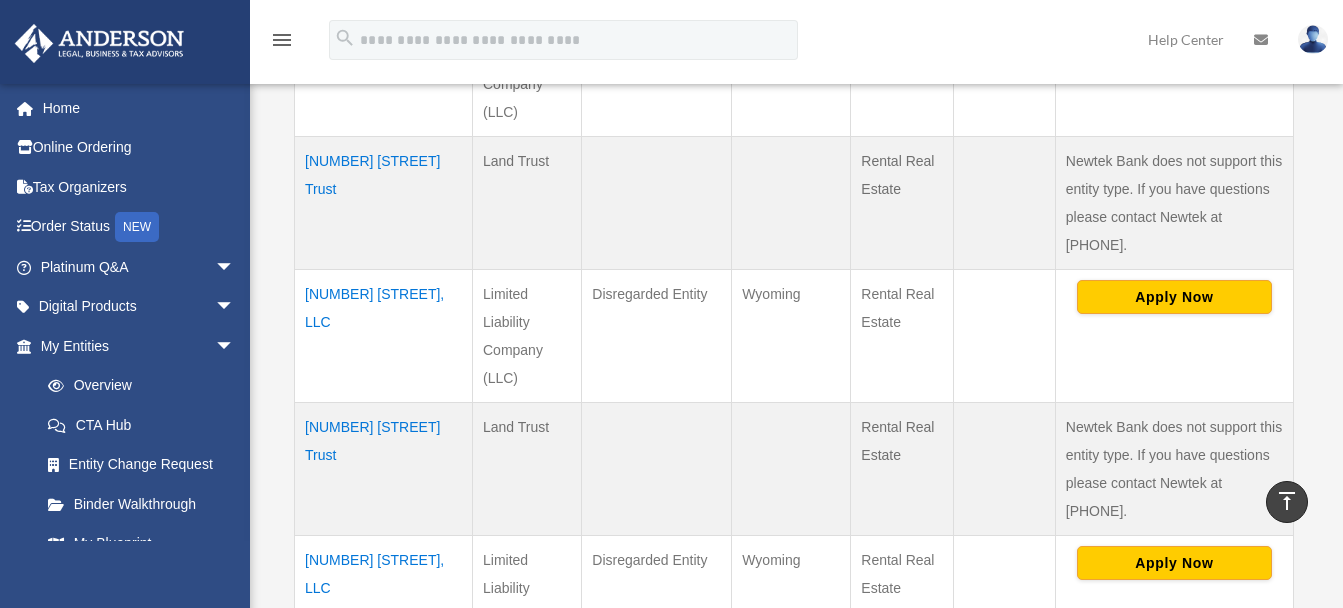 click on "11838 Sierra Vista Trust" at bounding box center [384, 202] 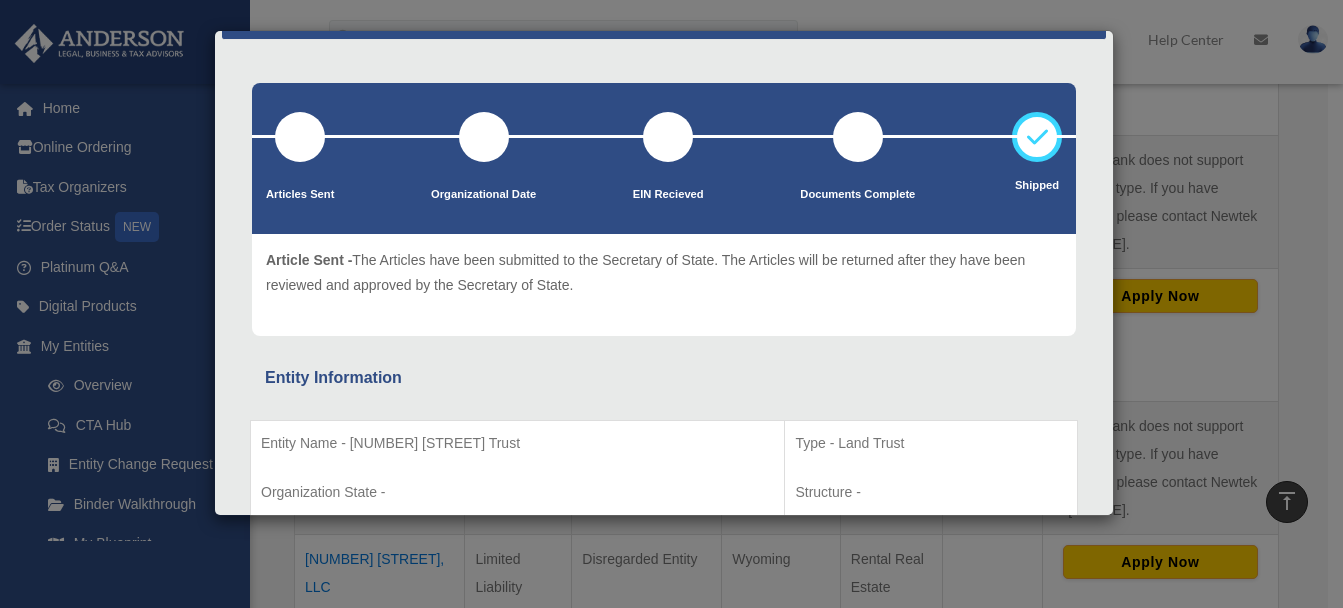 scroll, scrollTop: 0, scrollLeft: 0, axis: both 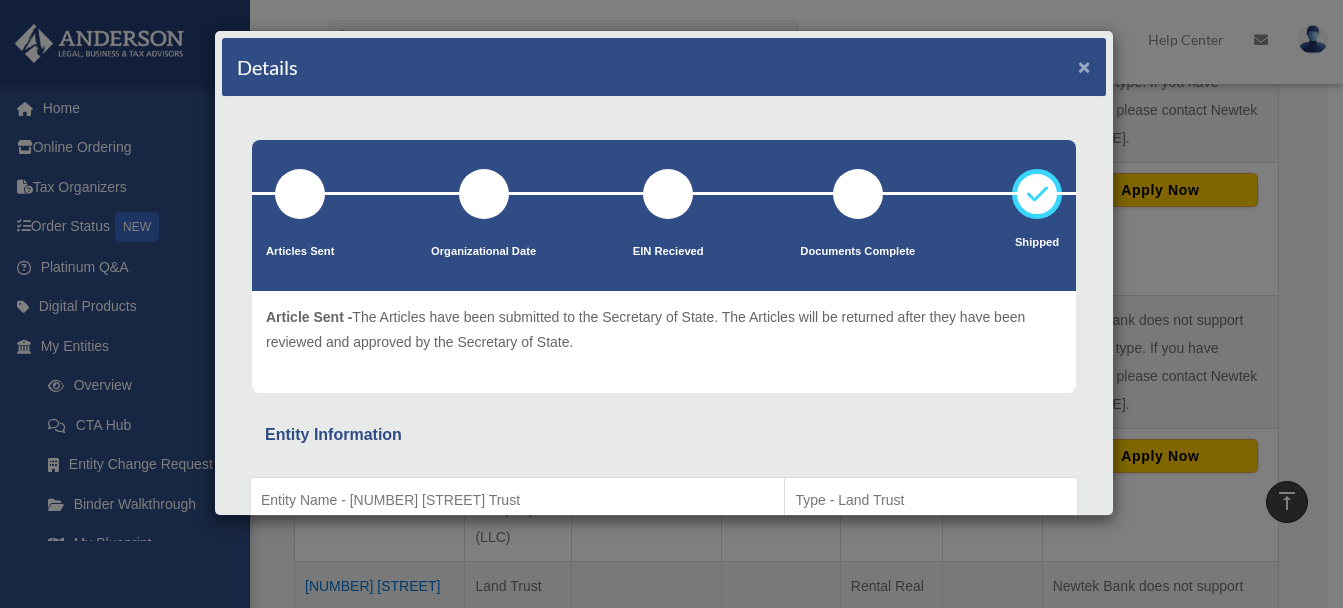 click on "×" at bounding box center [1084, 66] 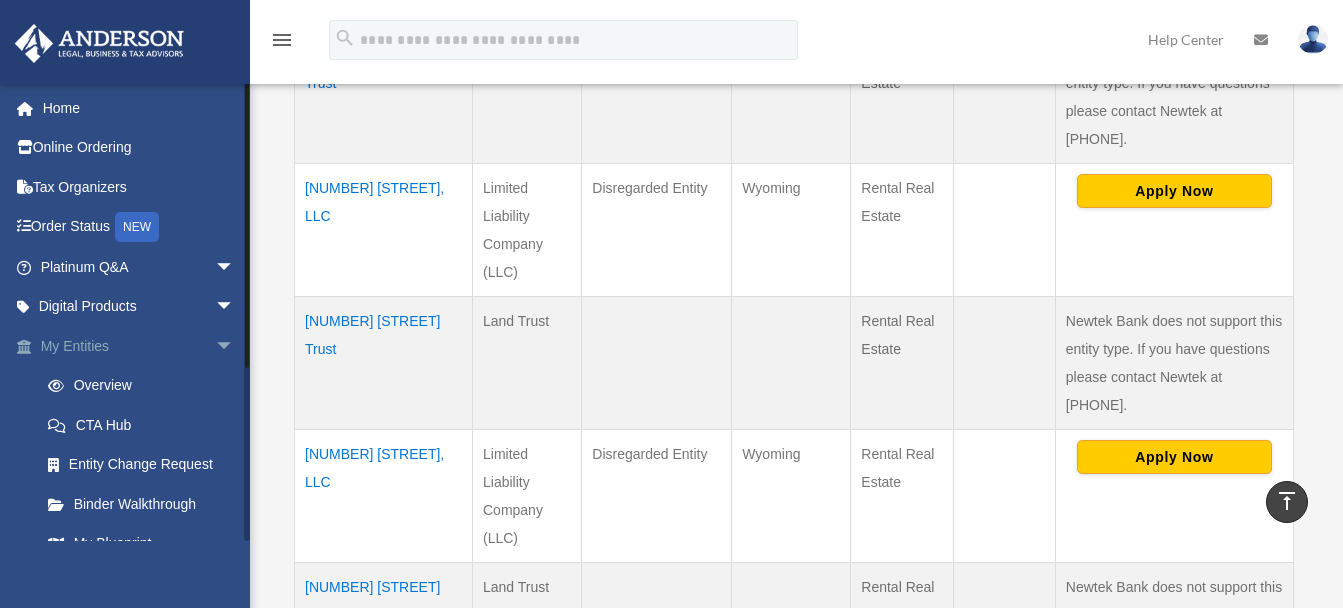click on "My Entities arrow_drop_down" at bounding box center (139, 346) 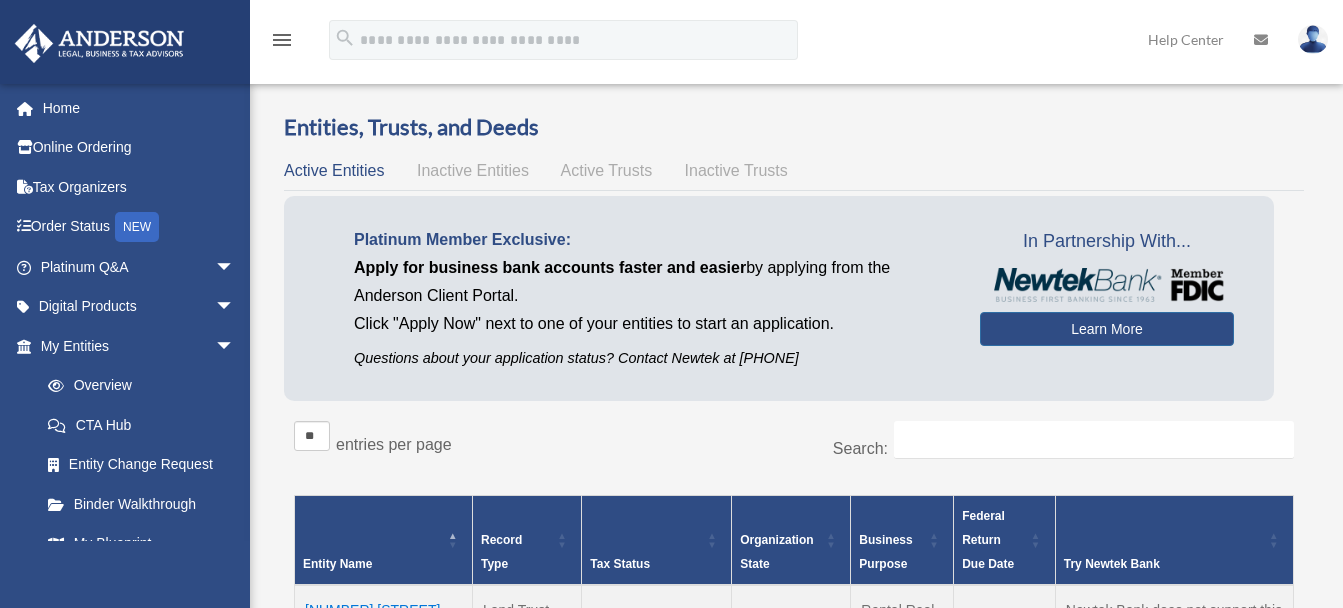 scroll, scrollTop: 0, scrollLeft: 0, axis: both 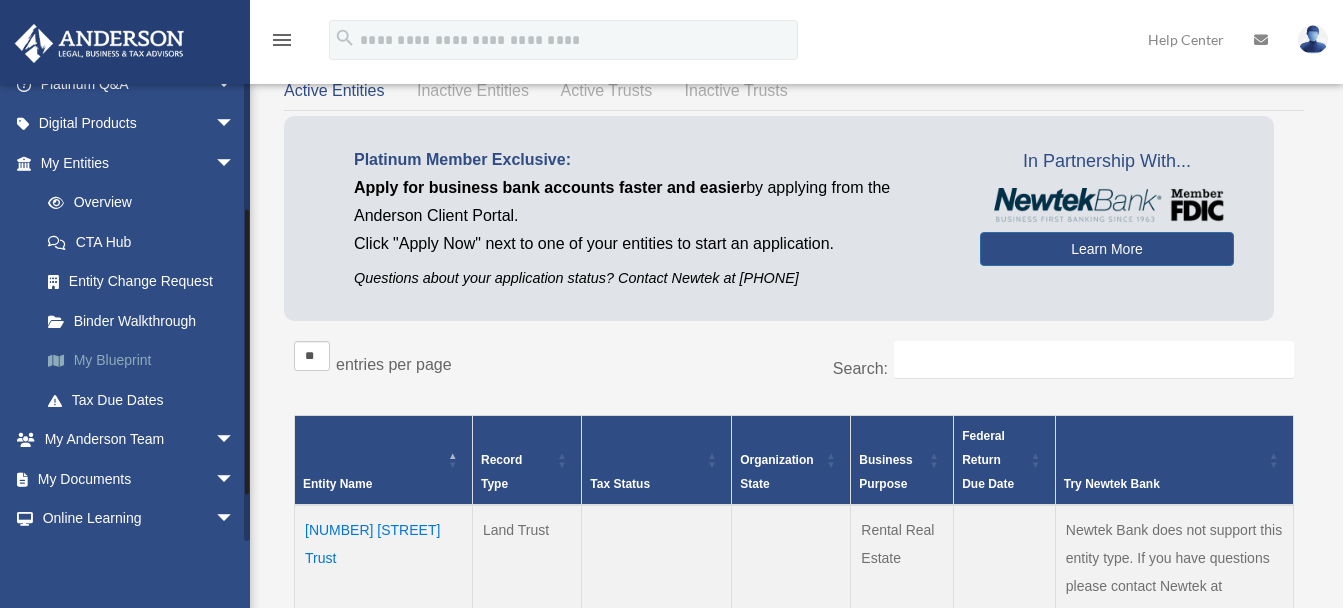 drag, startPoint x: 244, startPoint y: 187, endPoint x: 237, endPoint y: 352, distance: 165.14842 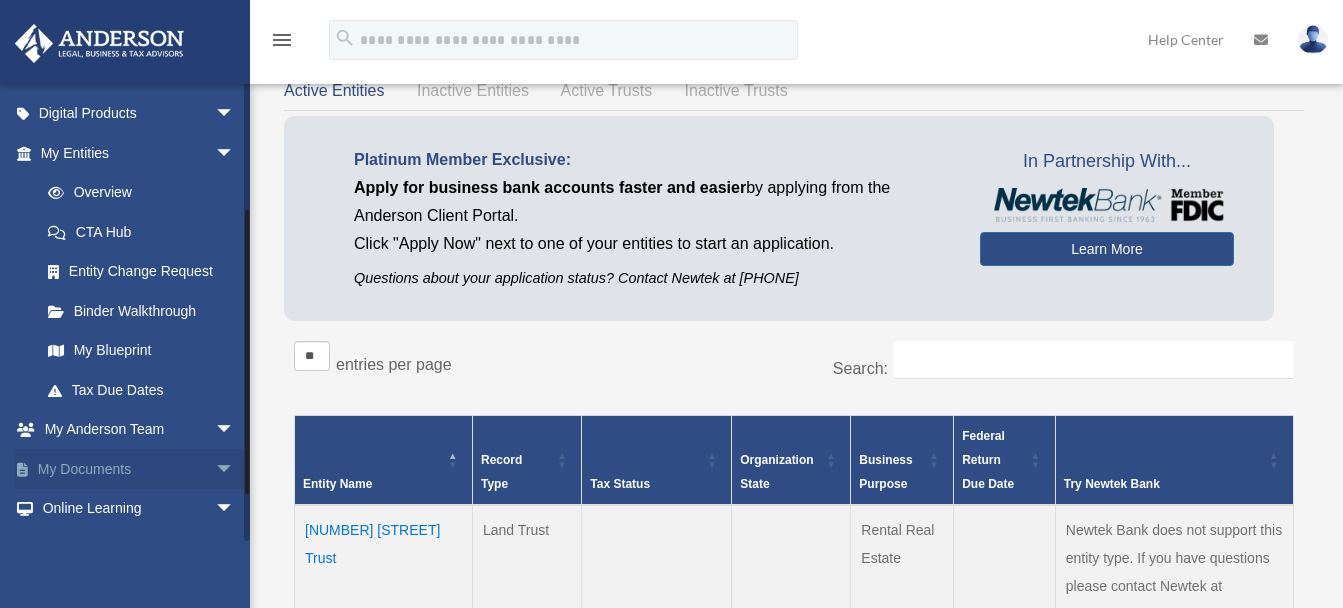 click on "arrow_drop_down" at bounding box center (235, 469) 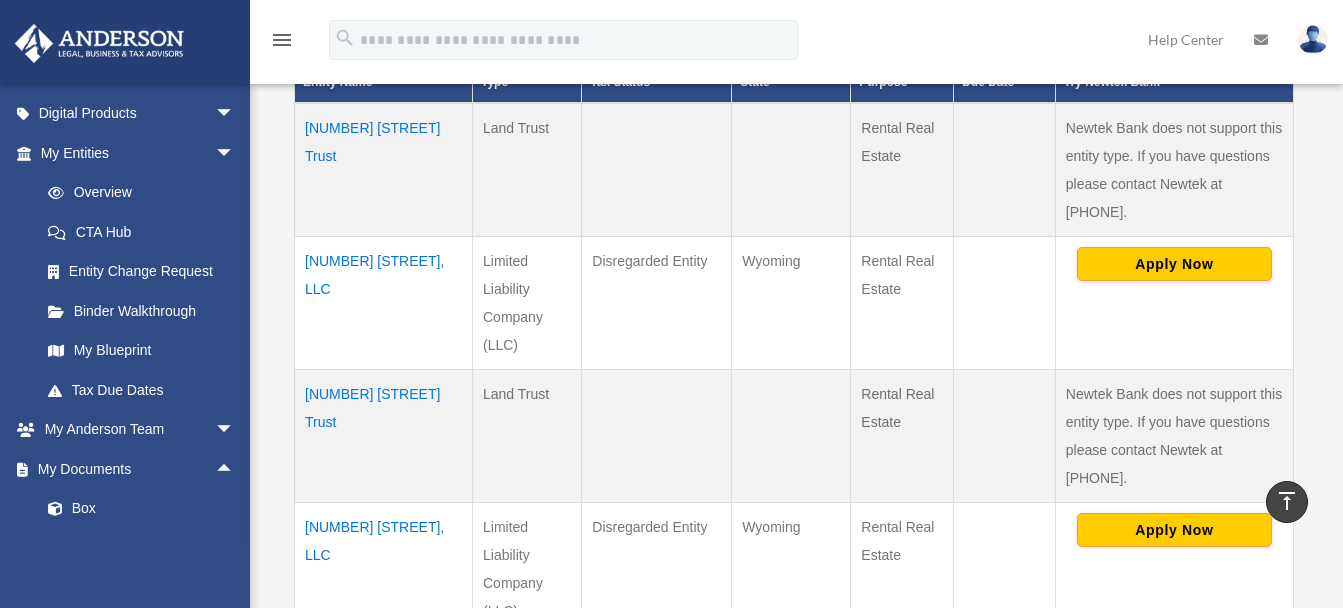 scroll, scrollTop: 567, scrollLeft: 0, axis: vertical 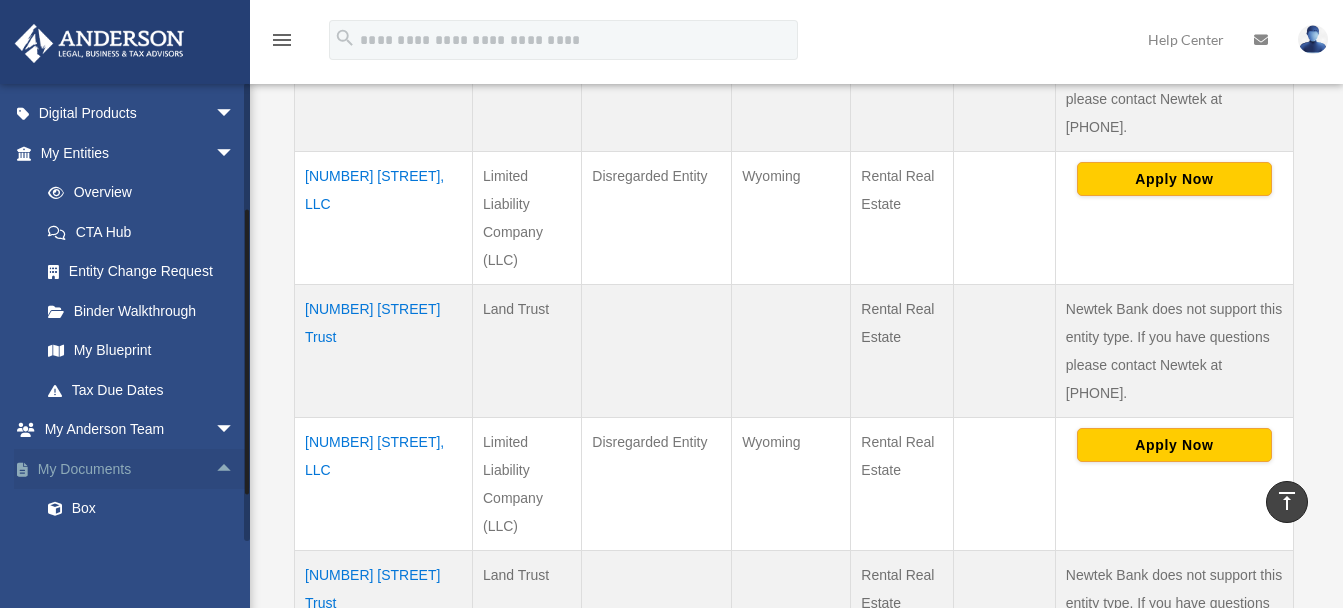 click on "My Documents arrow_drop_up" at bounding box center (139, 469) 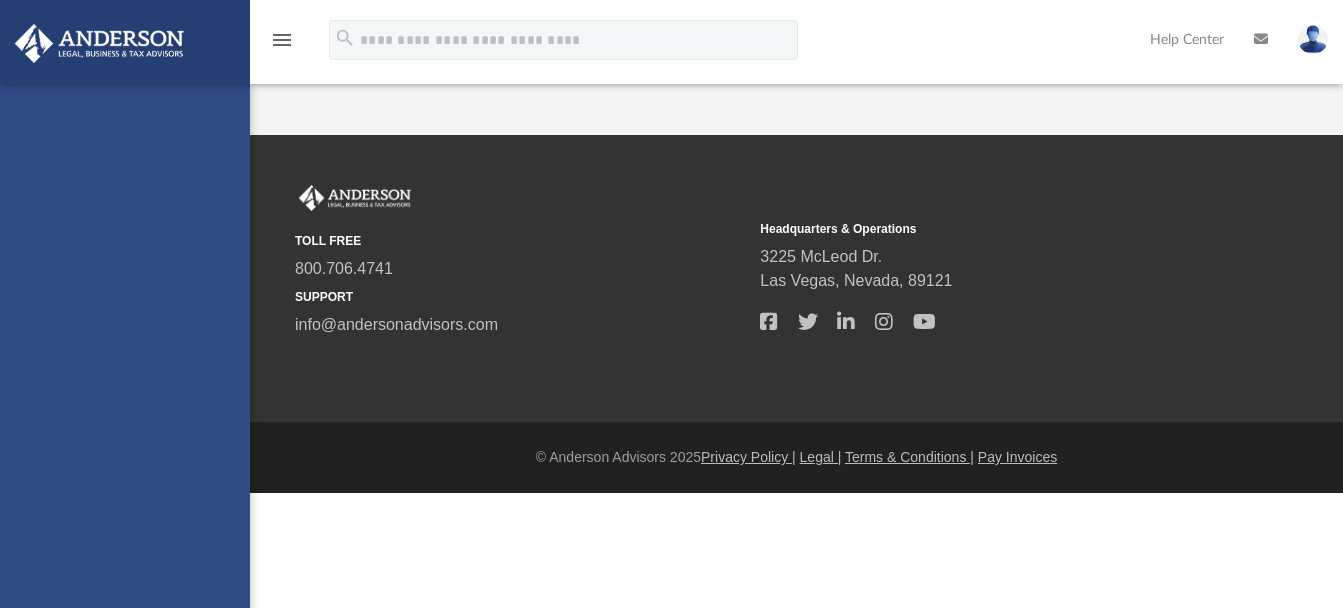 scroll, scrollTop: 0, scrollLeft: 0, axis: both 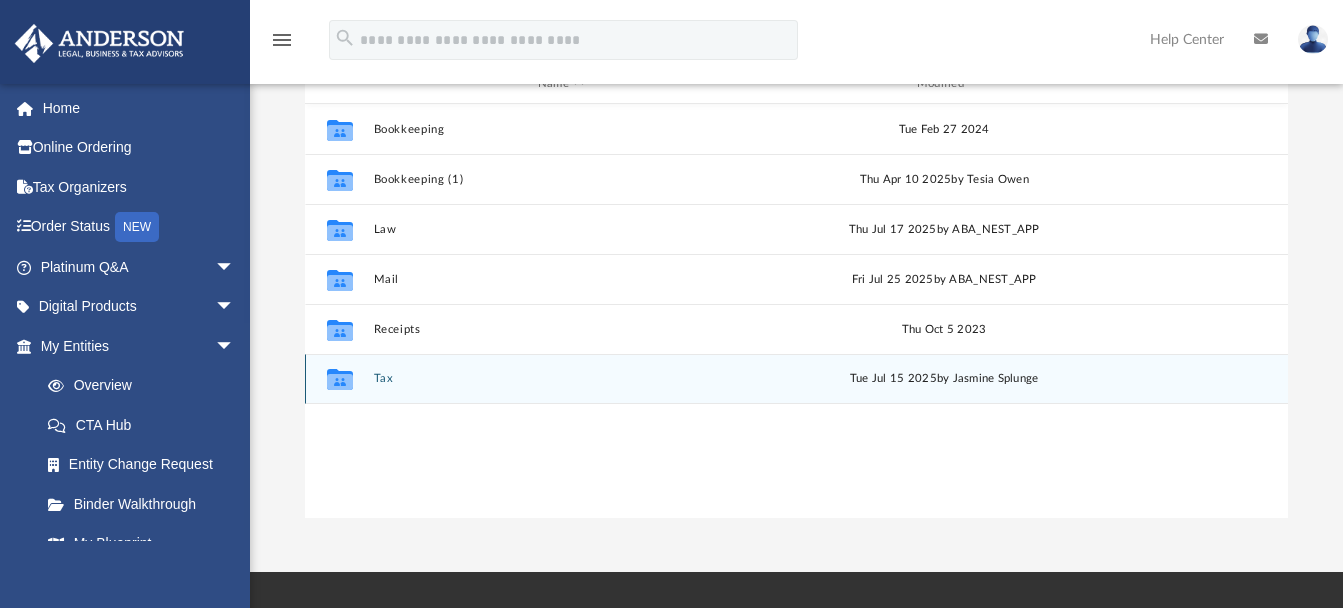 click on "Collaborated Folder" 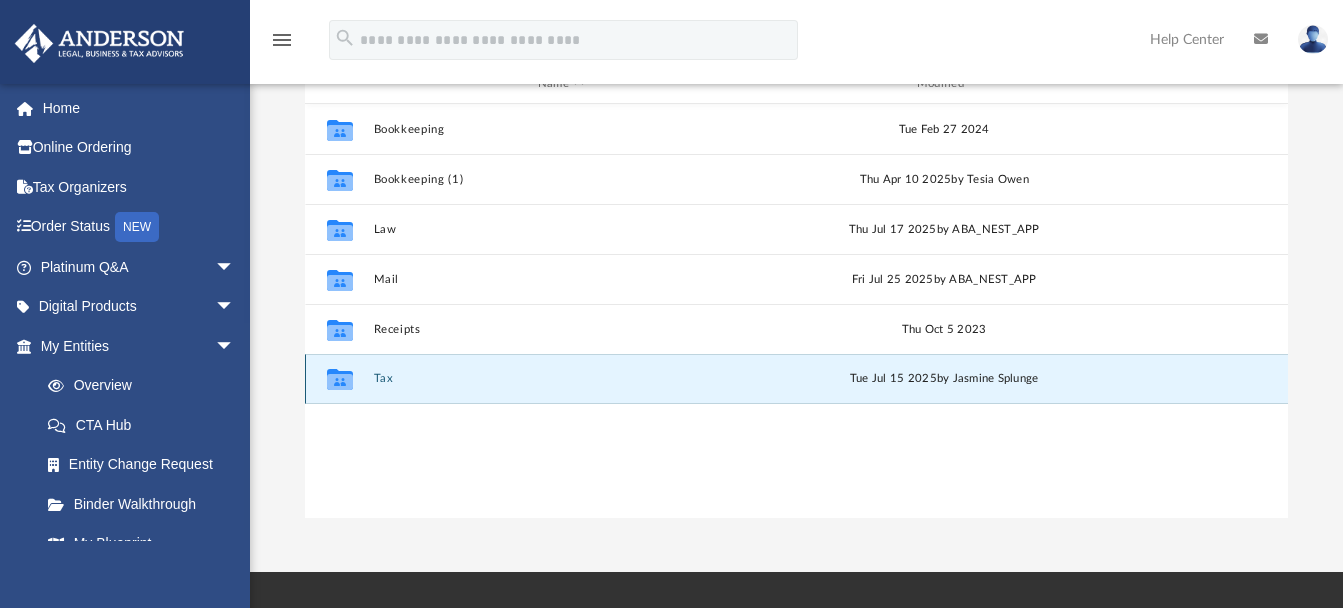 click on "Tue Jul 15 2025  by Jasmine Splunge" at bounding box center [944, 379] 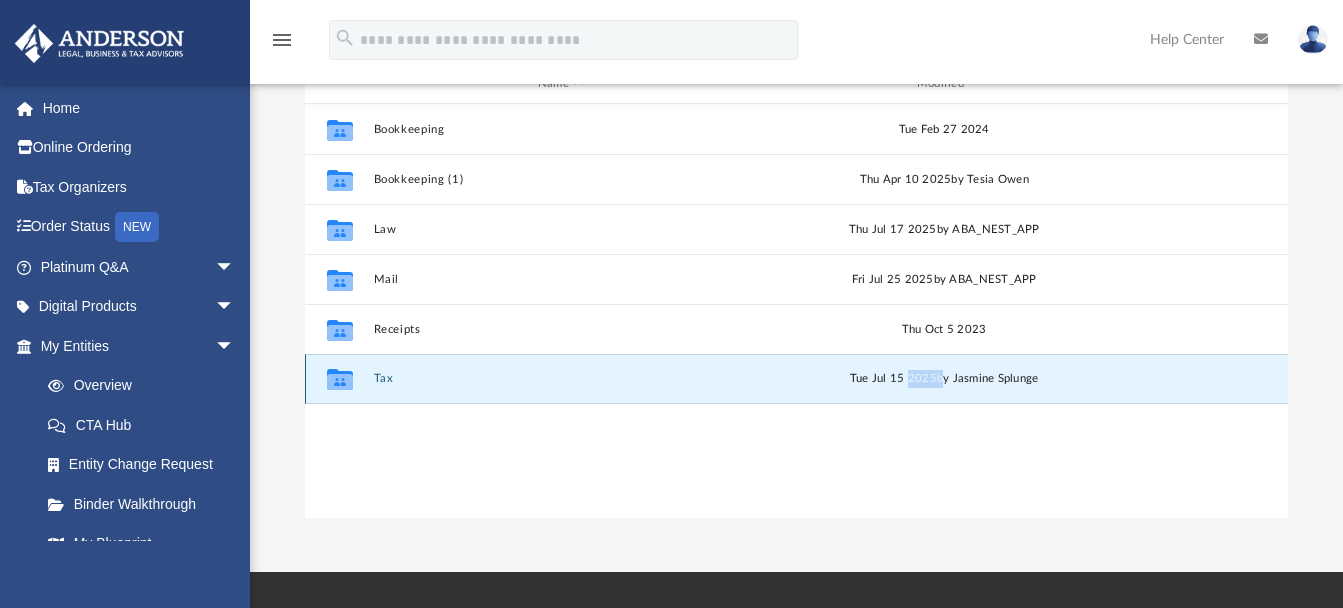 click on "Tue Jul 15 2025  by Jasmine Splunge" at bounding box center (944, 379) 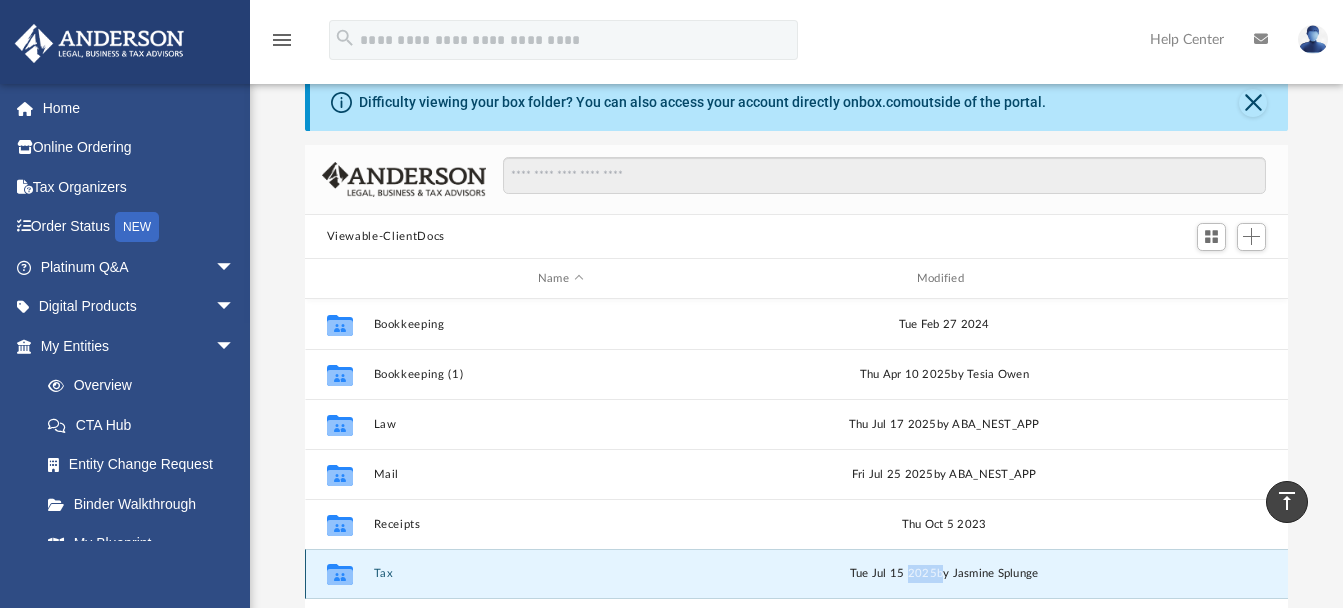 scroll, scrollTop: 0, scrollLeft: 0, axis: both 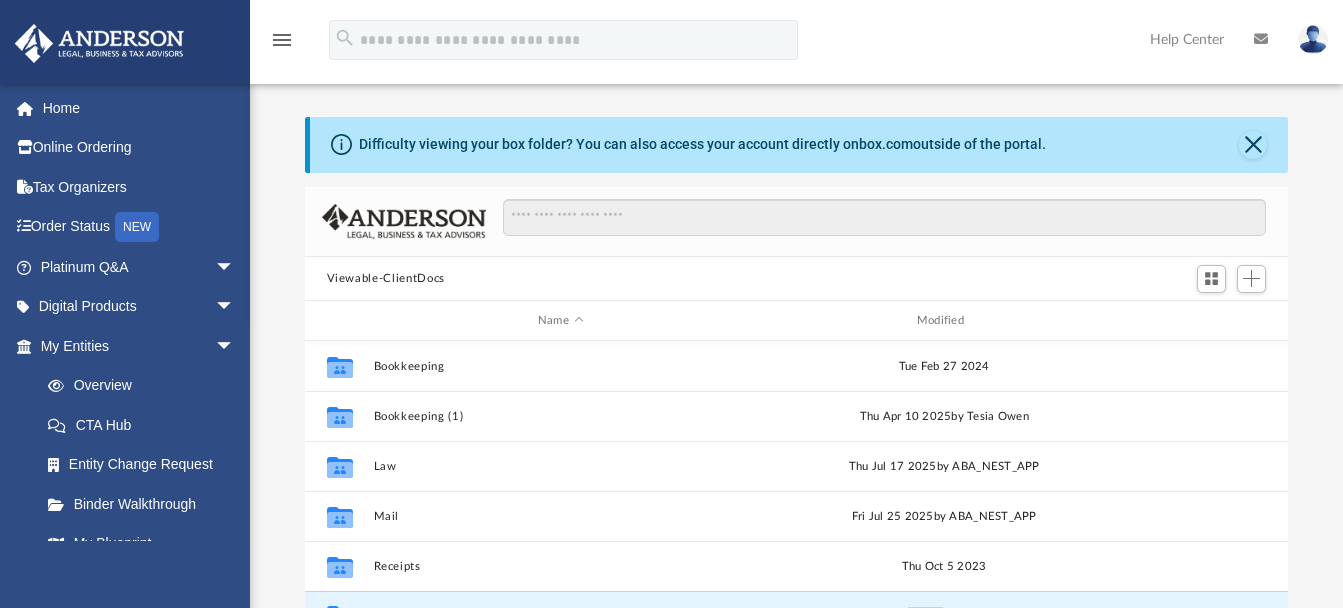 click on "Viewable-ClientDocs" at bounding box center (386, 279) 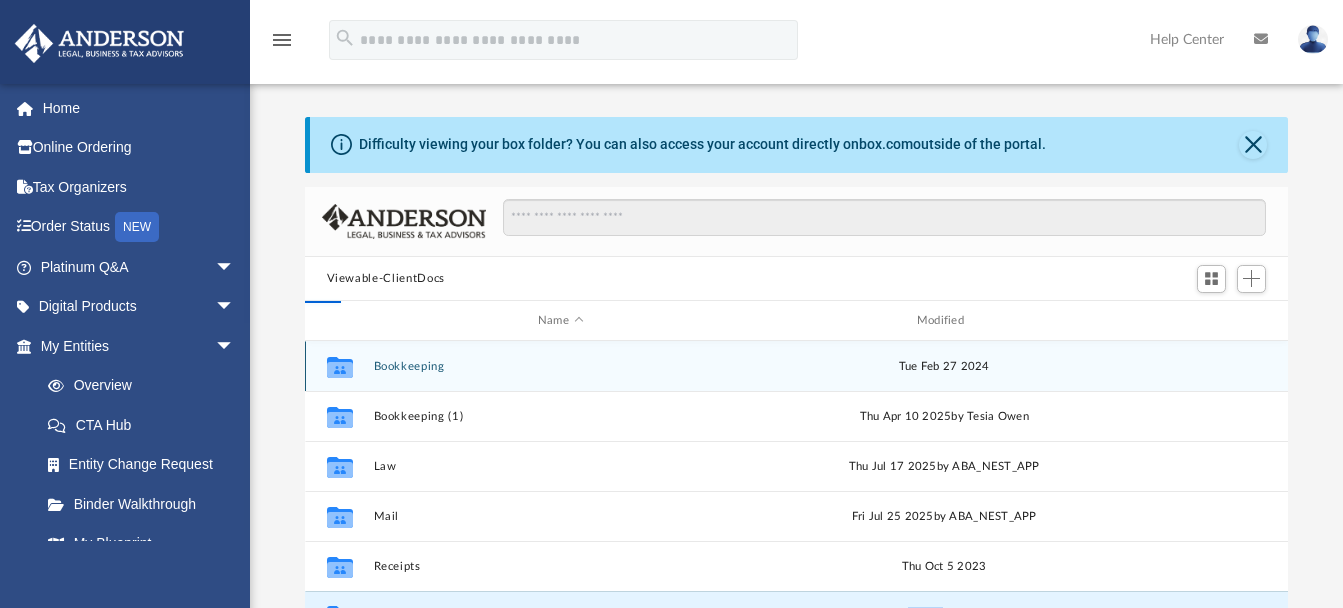 scroll, scrollTop: 32, scrollLeft: 0, axis: vertical 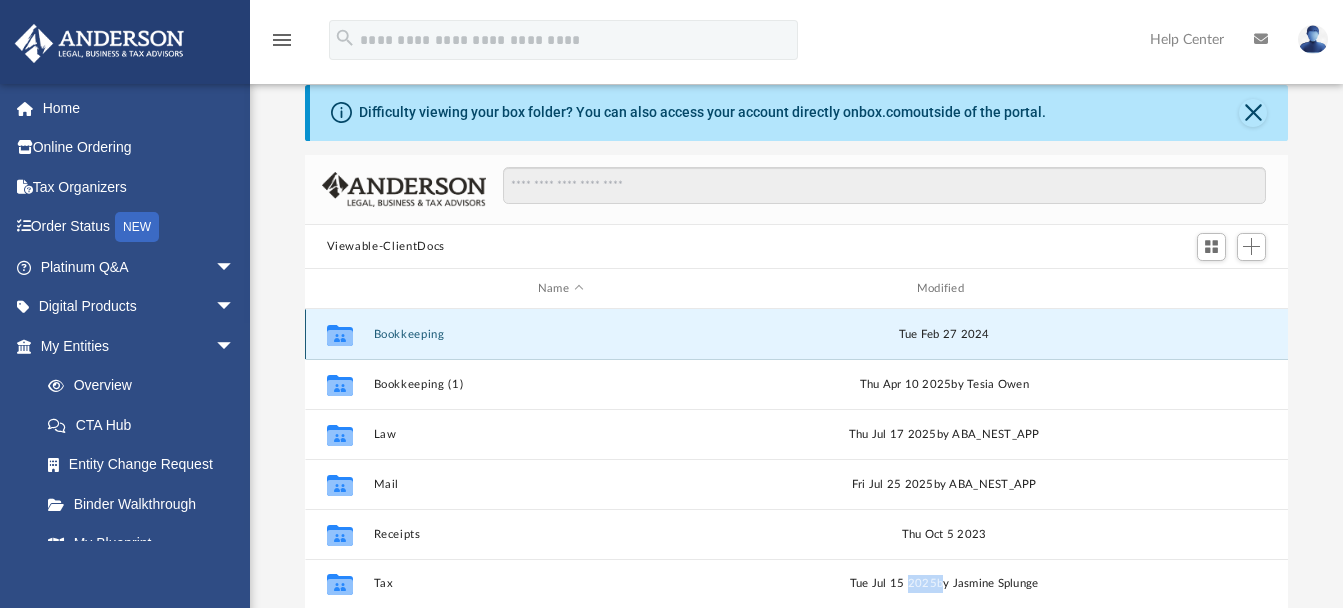 click on "Bookkeeping" at bounding box center [560, 334] 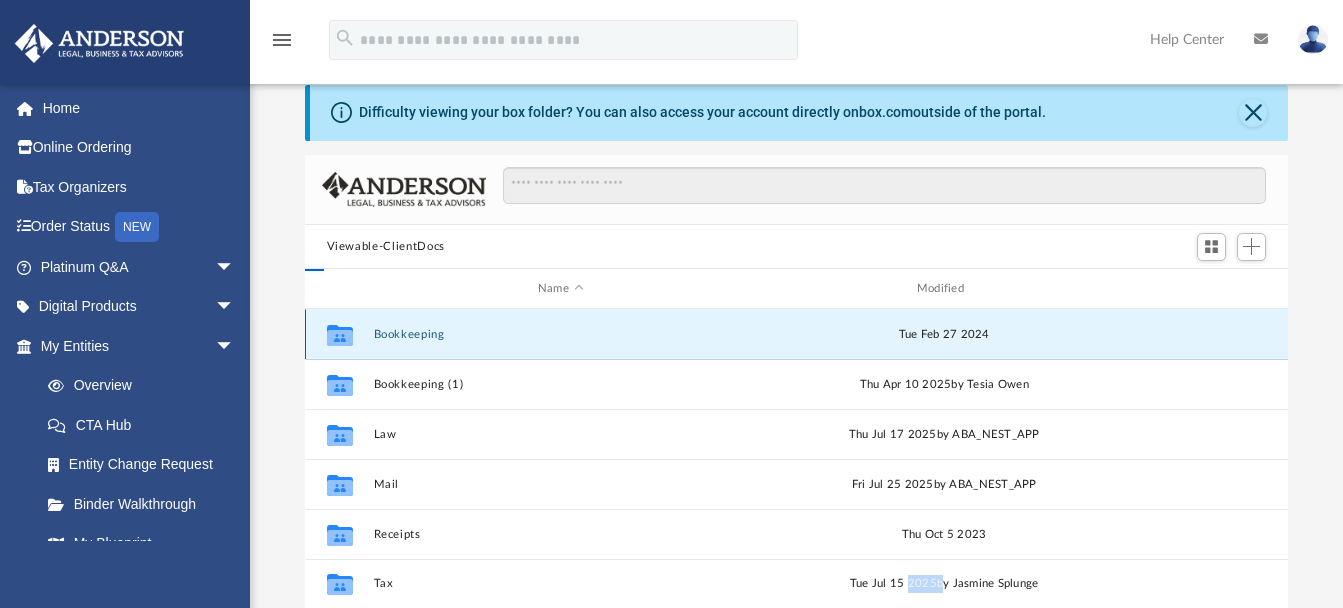 click on "Bookkeeping" at bounding box center [560, 334] 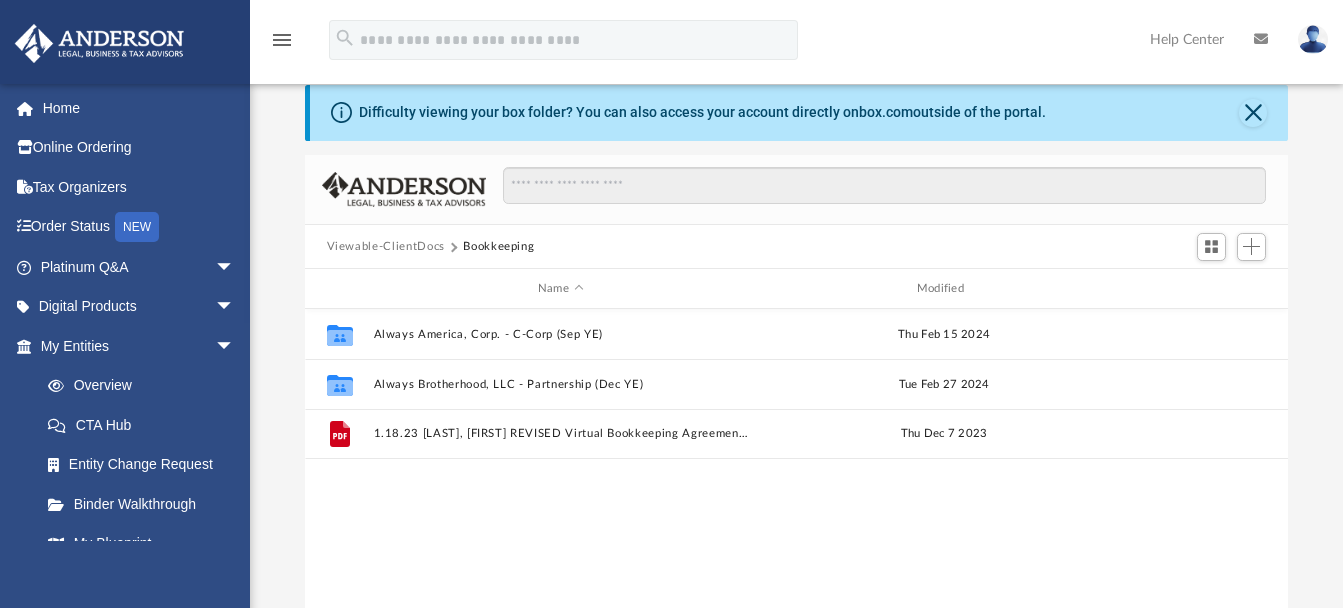 click on "Viewable-ClientDocs" at bounding box center (386, 247) 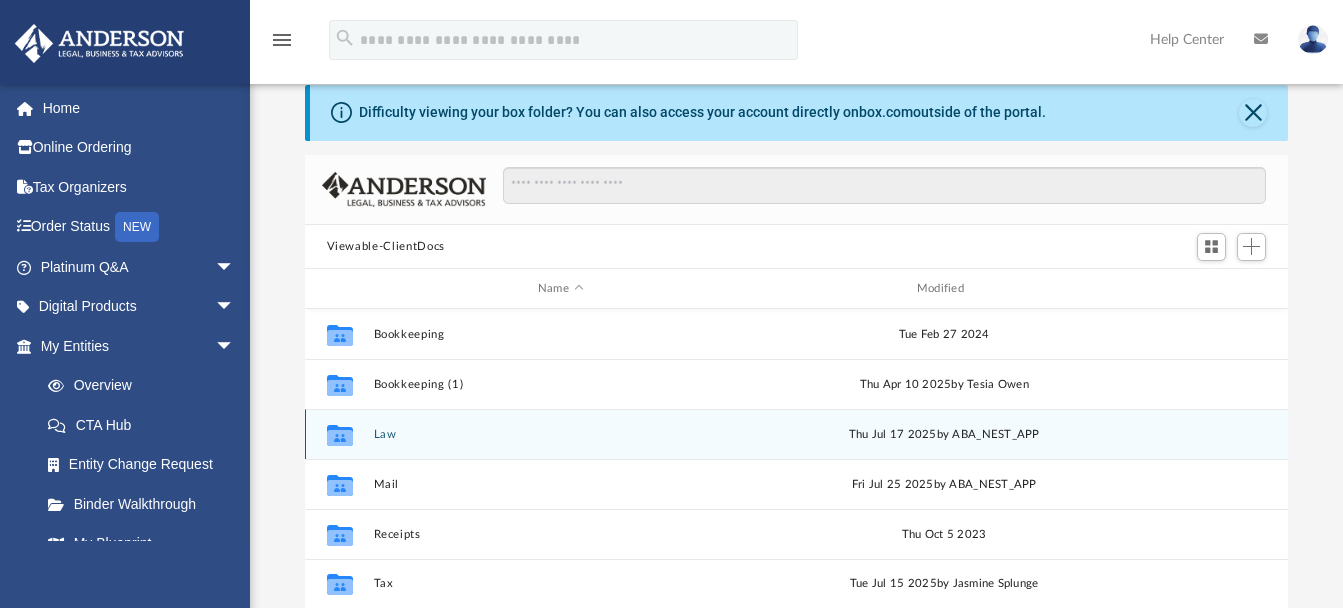 click on "Law" at bounding box center [560, 434] 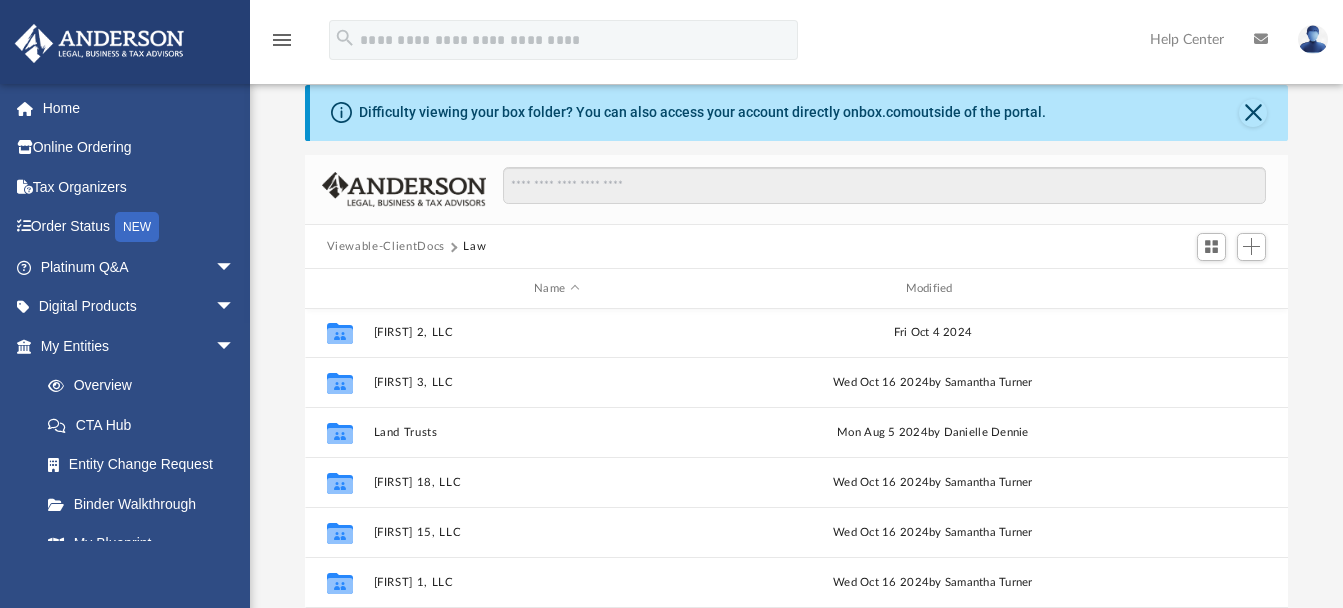 scroll, scrollTop: 736, scrollLeft: 0, axis: vertical 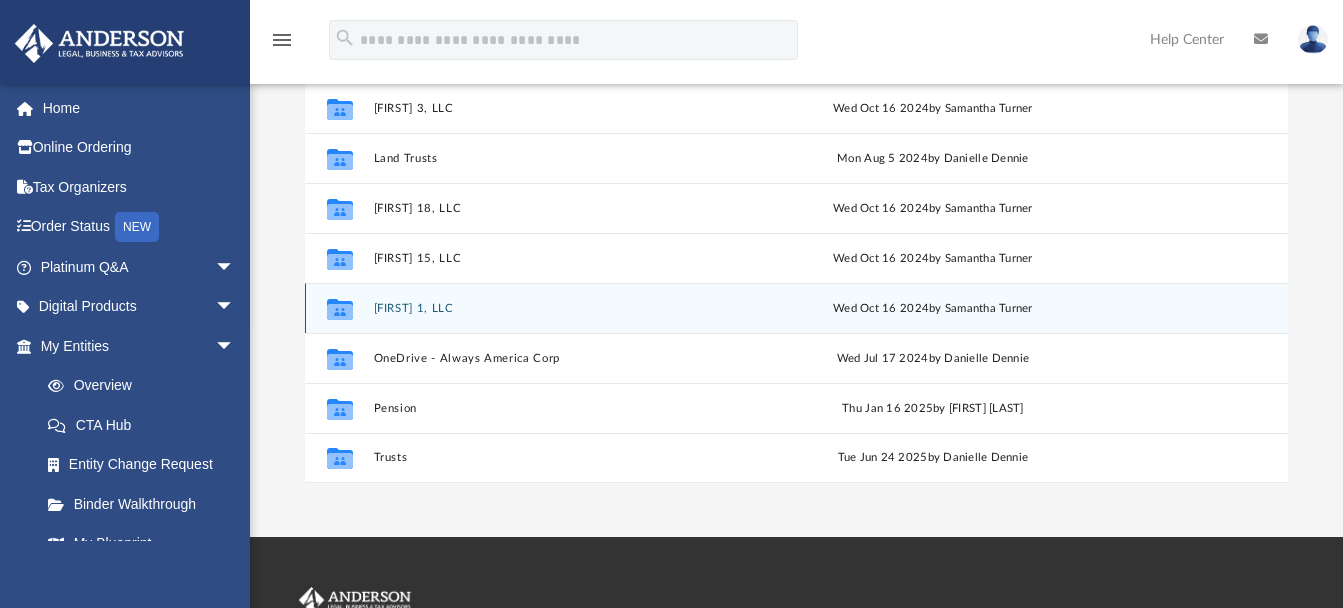 click on "Matthew 1, LLC" at bounding box center [556, 308] 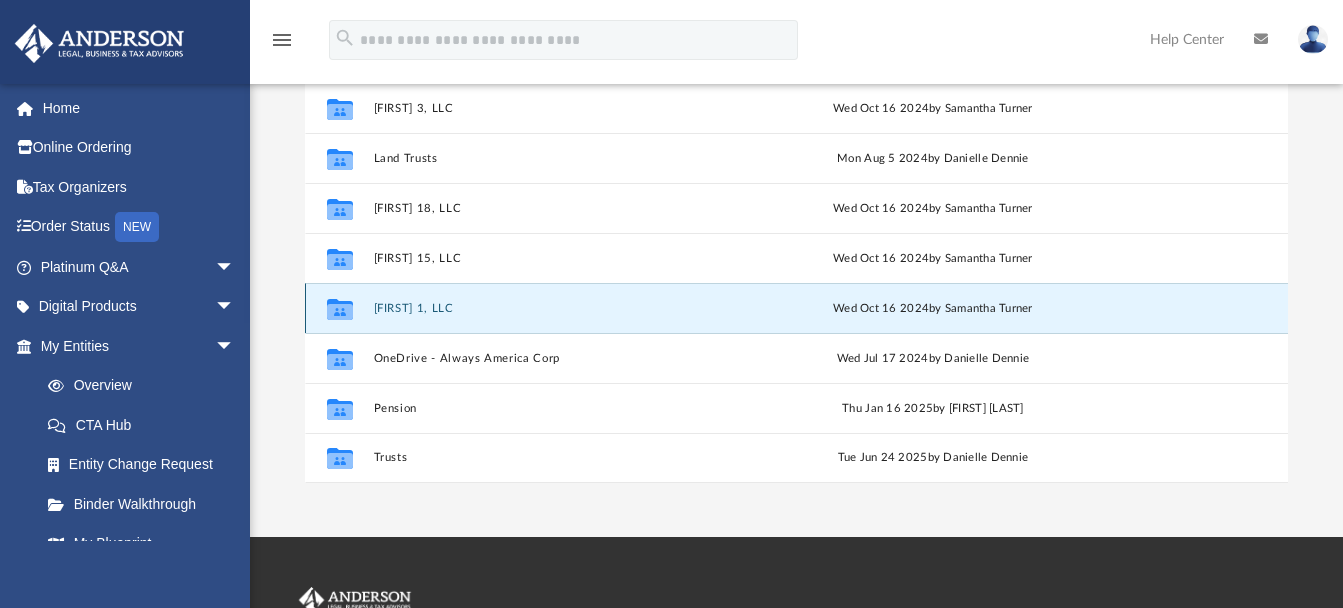 click on "Matthew 1, LLC" at bounding box center [556, 308] 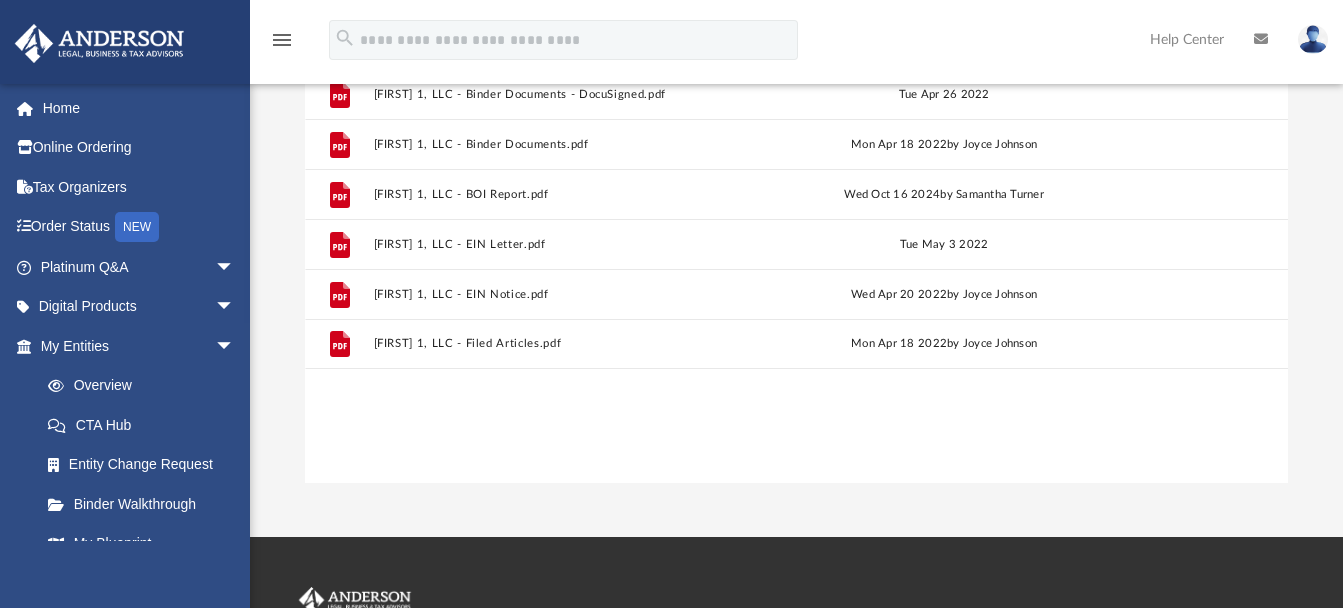 scroll, scrollTop: 0, scrollLeft: 0, axis: both 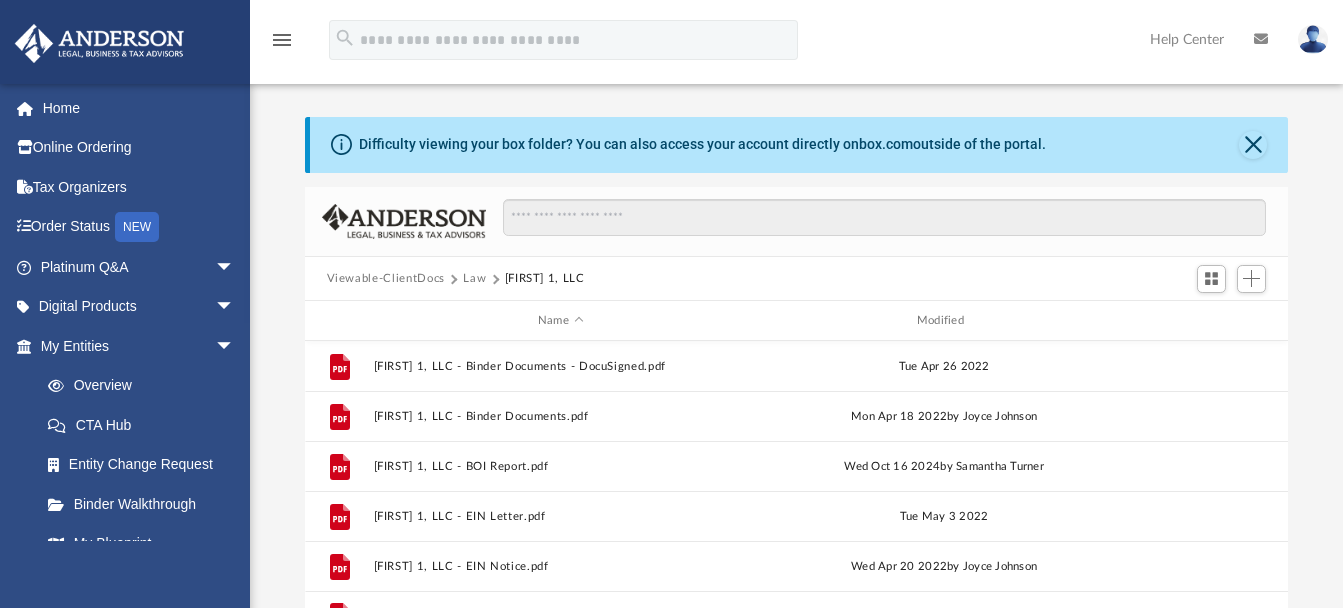 click on "Matthew 1, LLC" at bounding box center (545, 279) 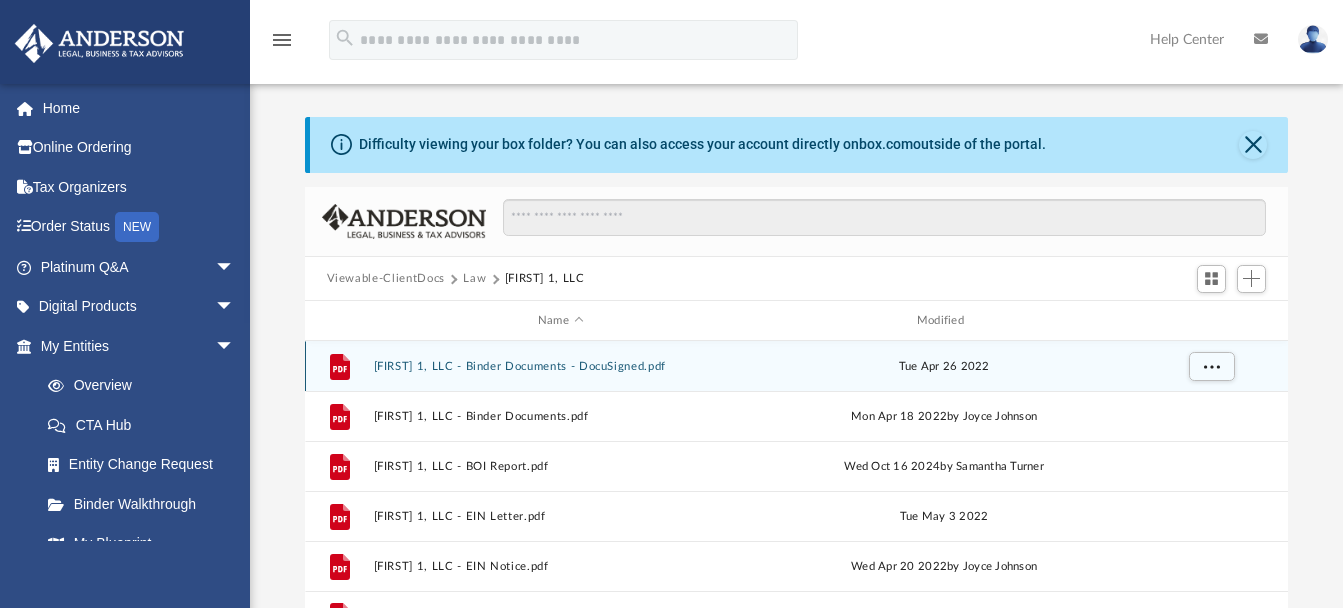 click on "Matthew 1, LLC - Binder Documents - DocuSigned.pdf" at bounding box center [560, 366] 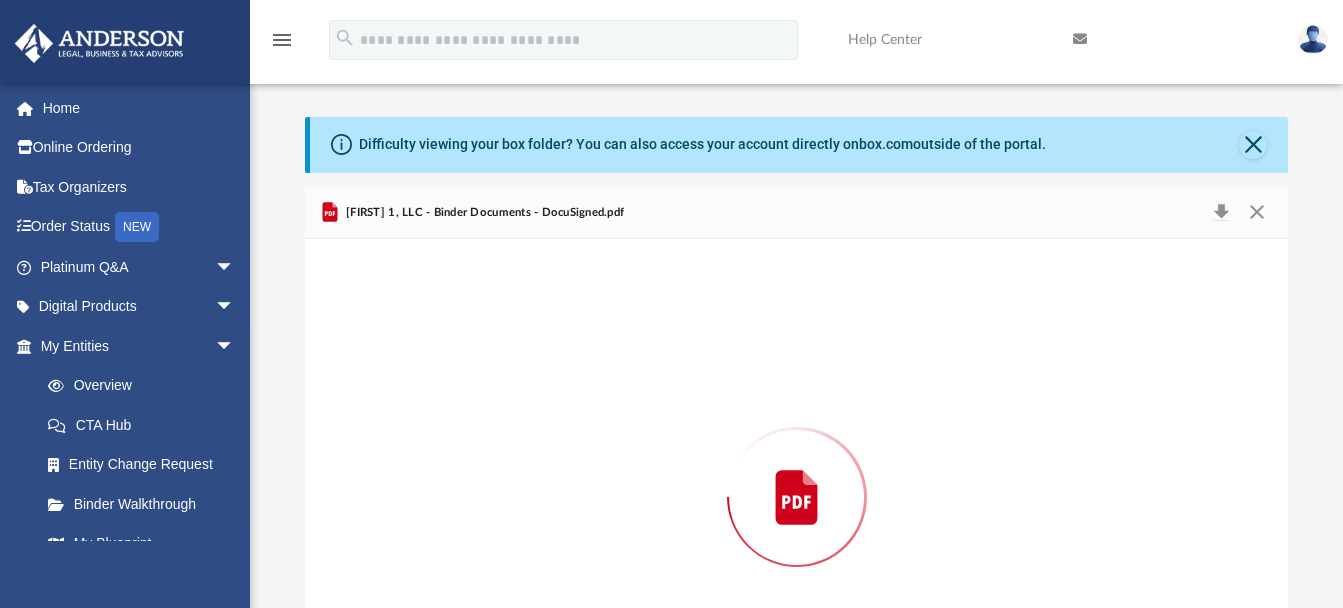 scroll, scrollTop: 147, scrollLeft: 0, axis: vertical 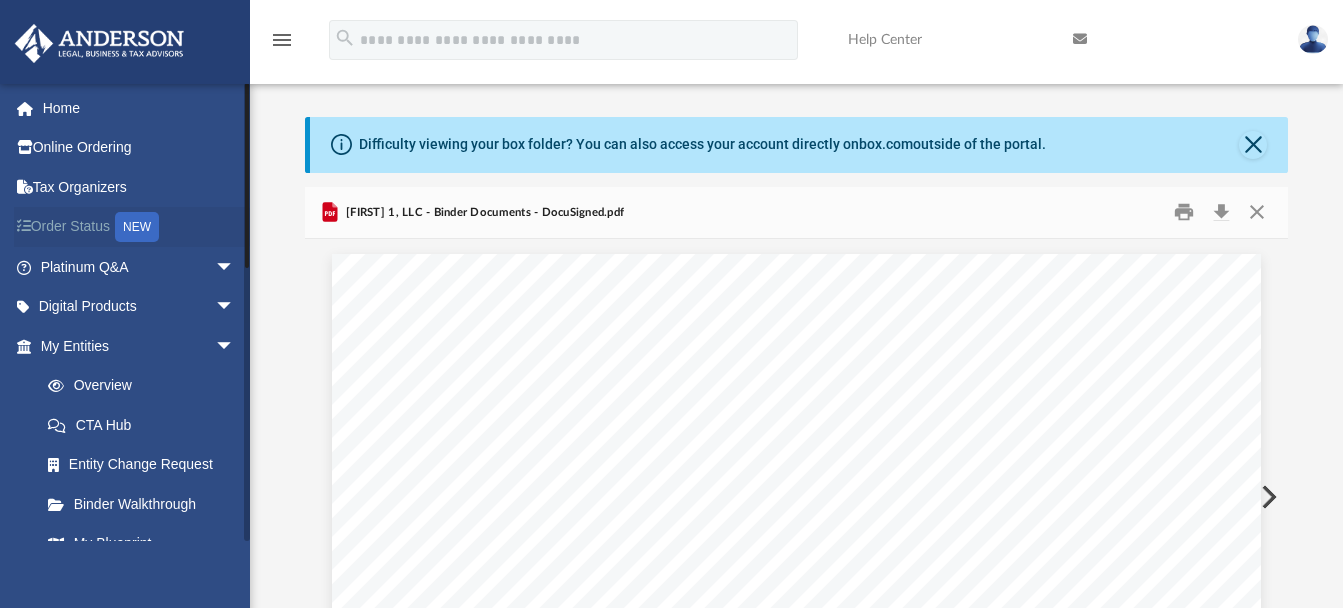 click on "Order Status  NEW" at bounding box center [139, 227] 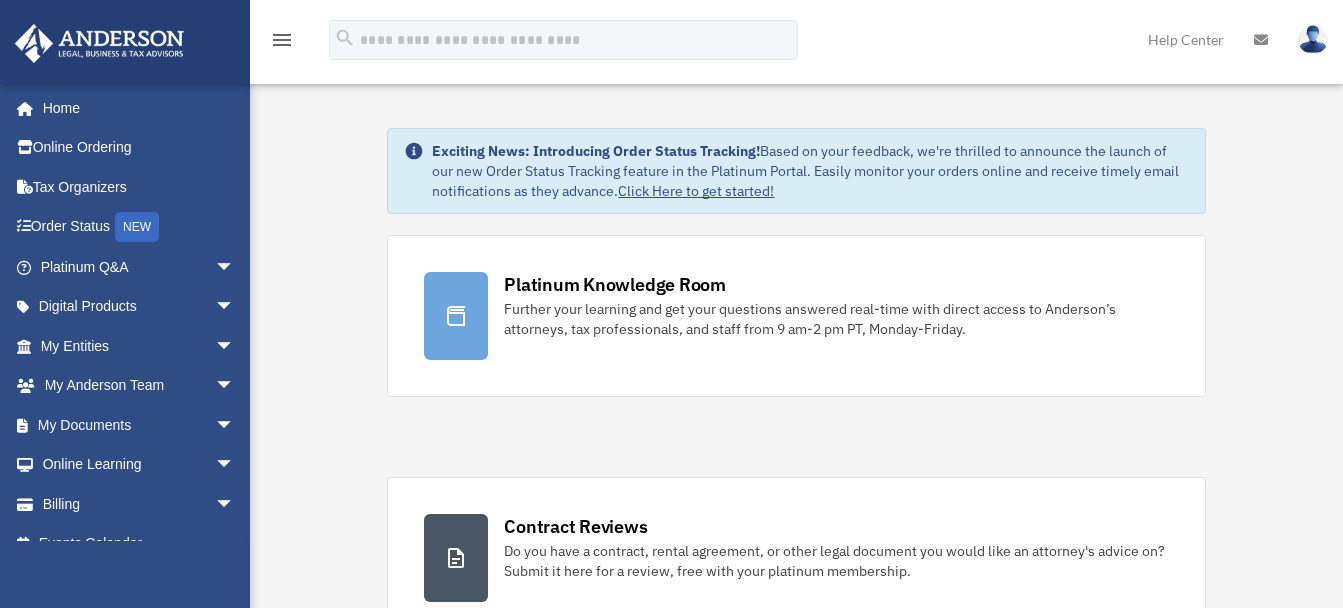 scroll, scrollTop: 0, scrollLeft: 0, axis: both 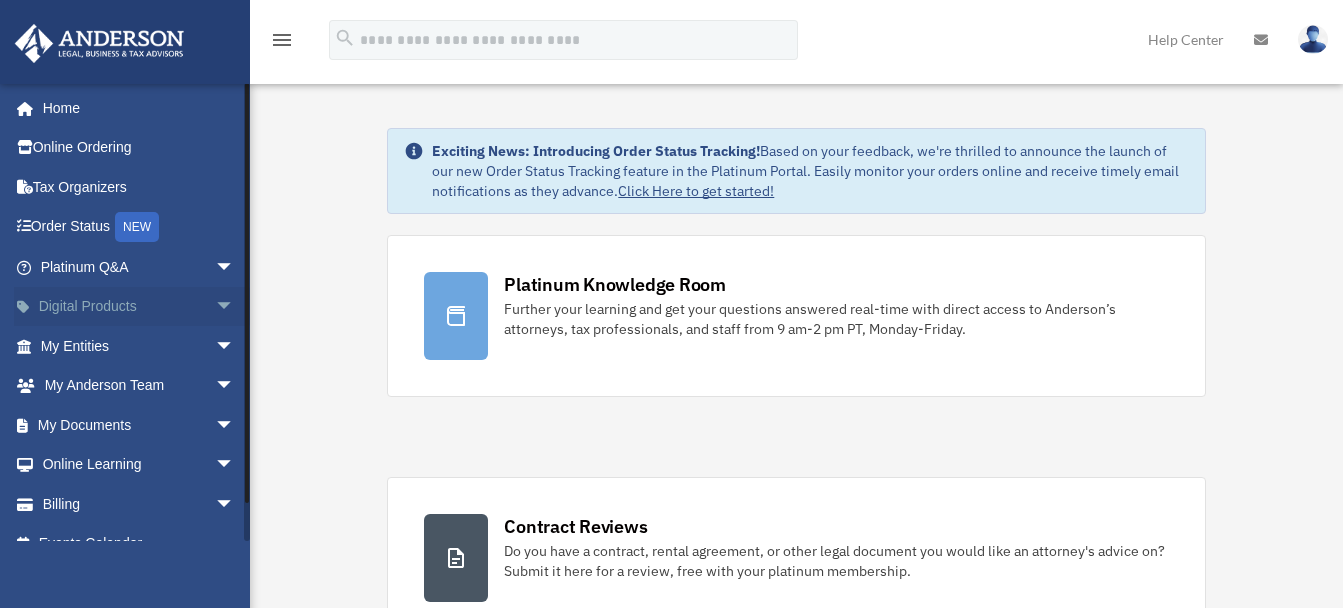 click on "Digital Products arrow_drop_down" at bounding box center [139, 307] 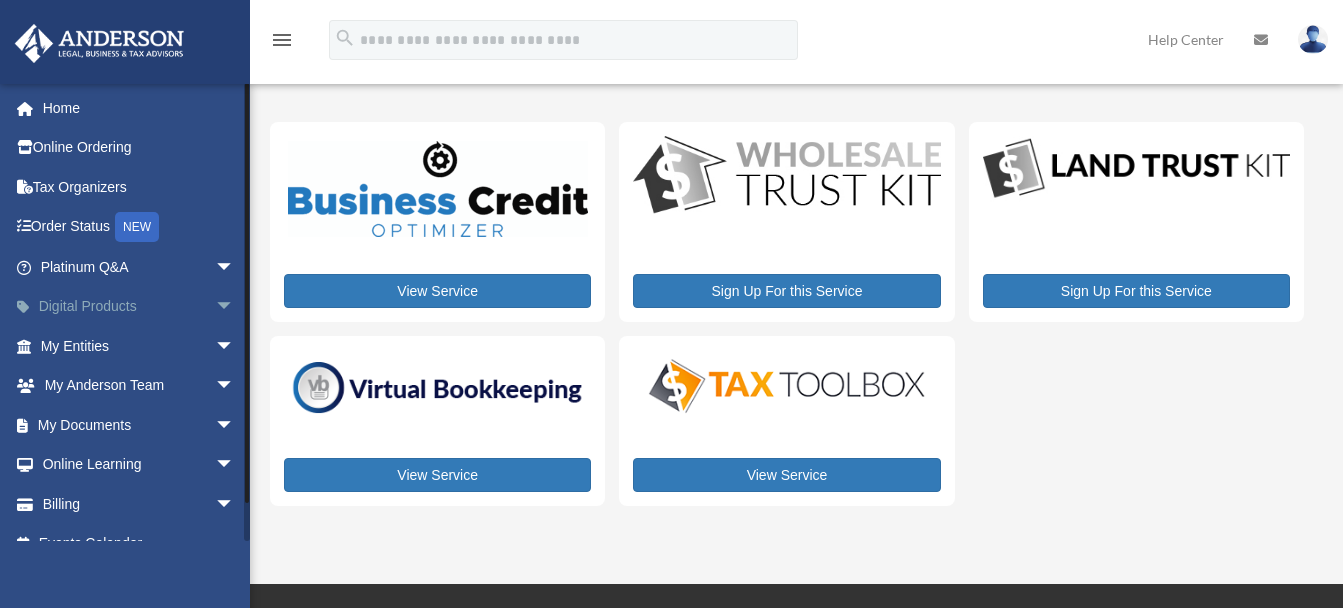 scroll, scrollTop: 0, scrollLeft: 0, axis: both 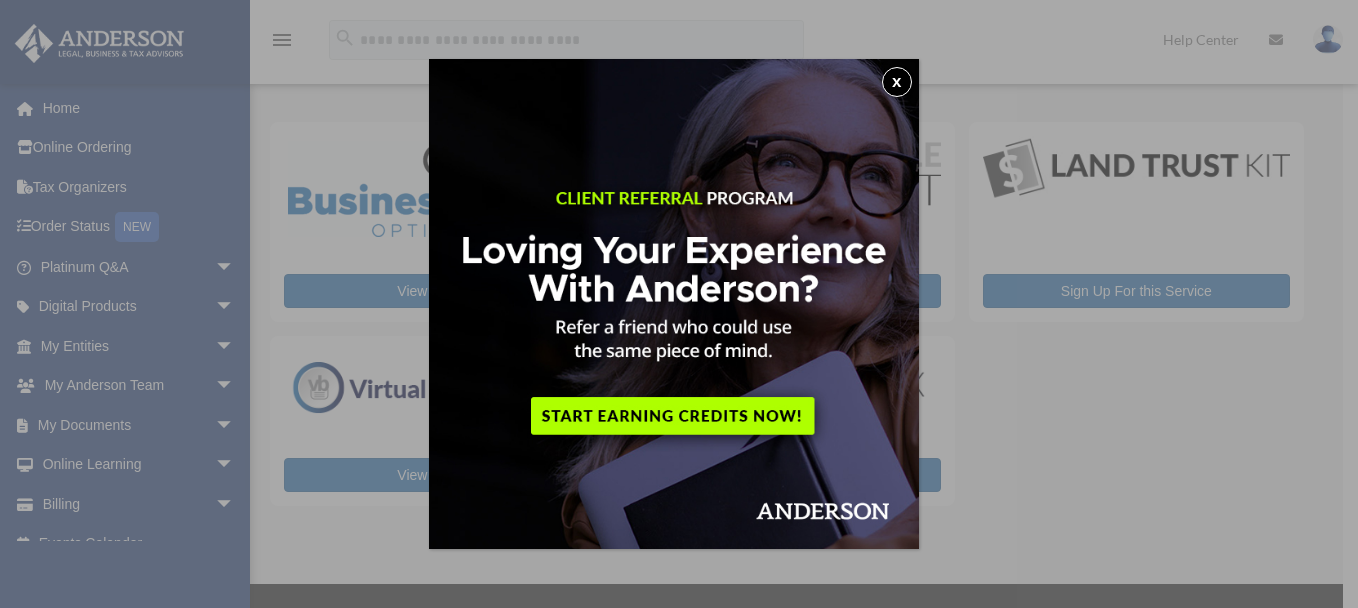 click on "x" at bounding box center (897, 82) 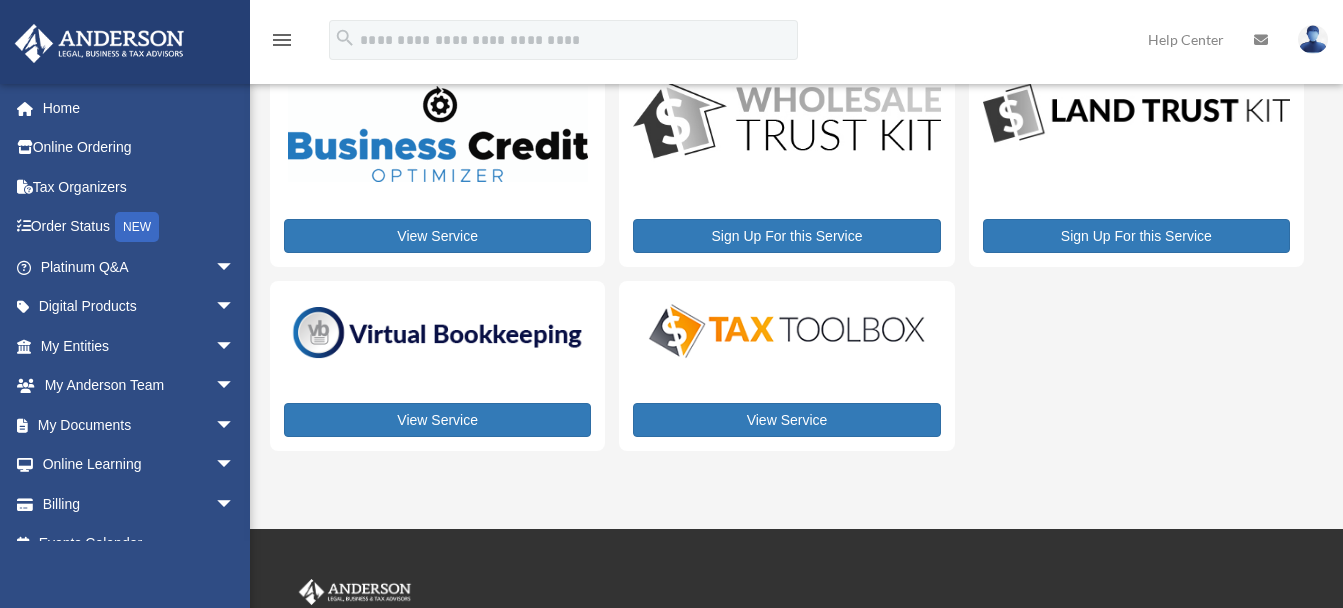 scroll, scrollTop: 49, scrollLeft: 0, axis: vertical 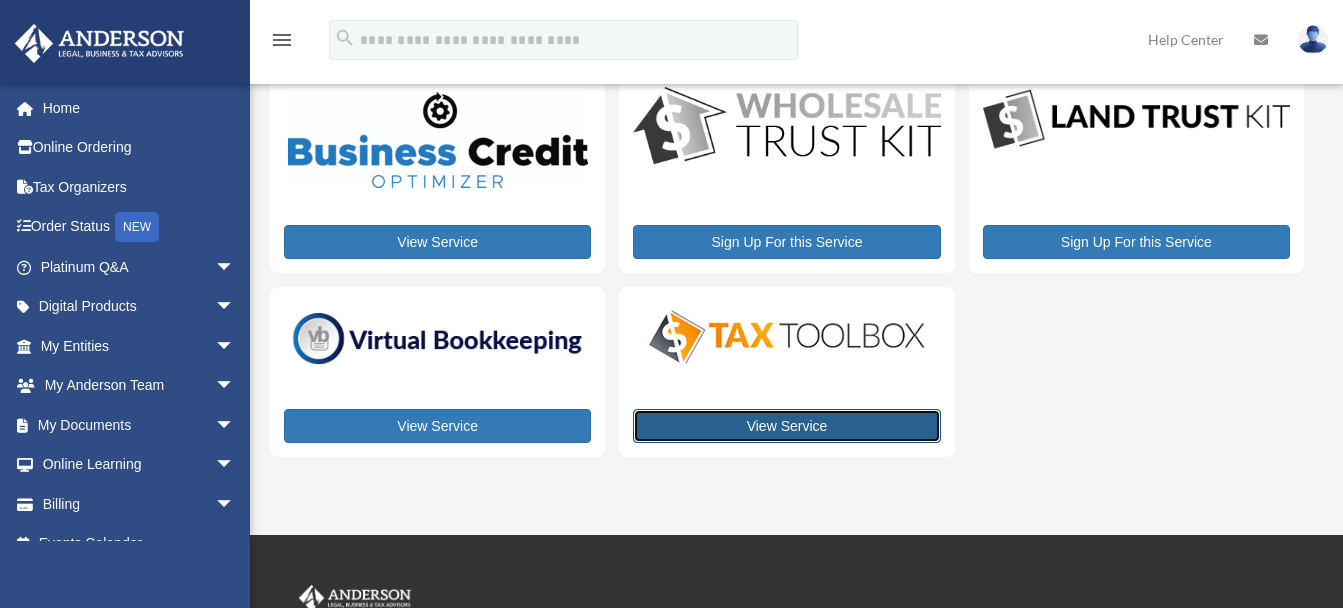 click on "View Service" at bounding box center [786, 426] 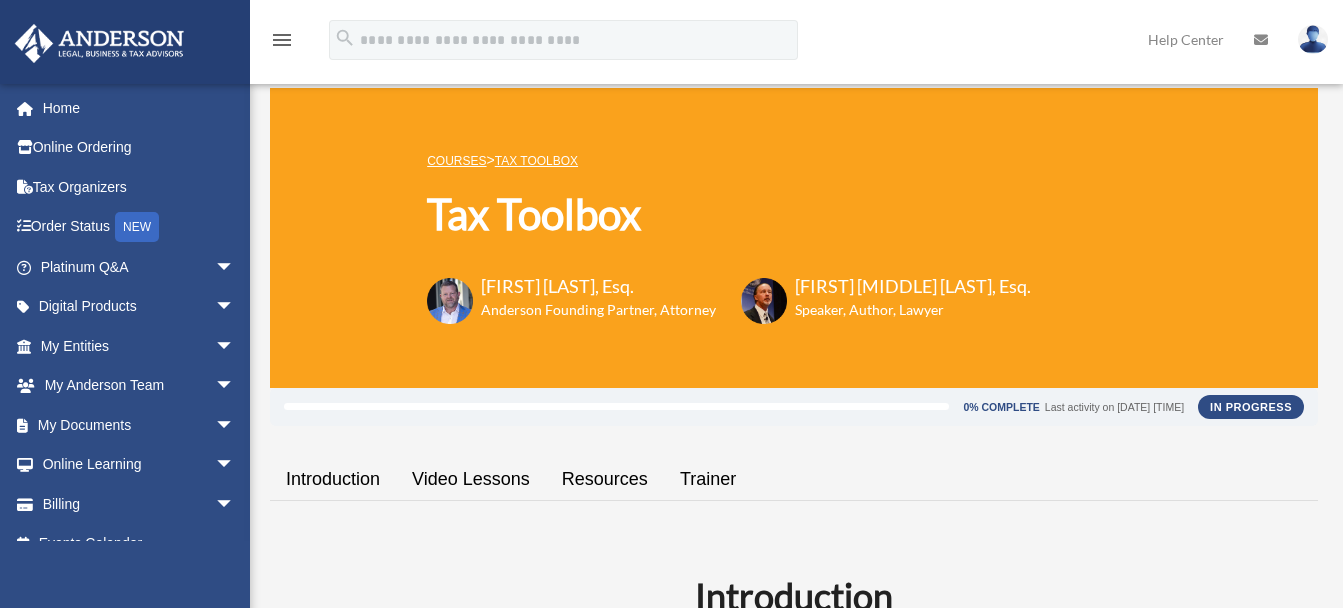 scroll, scrollTop: 0, scrollLeft: 0, axis: both 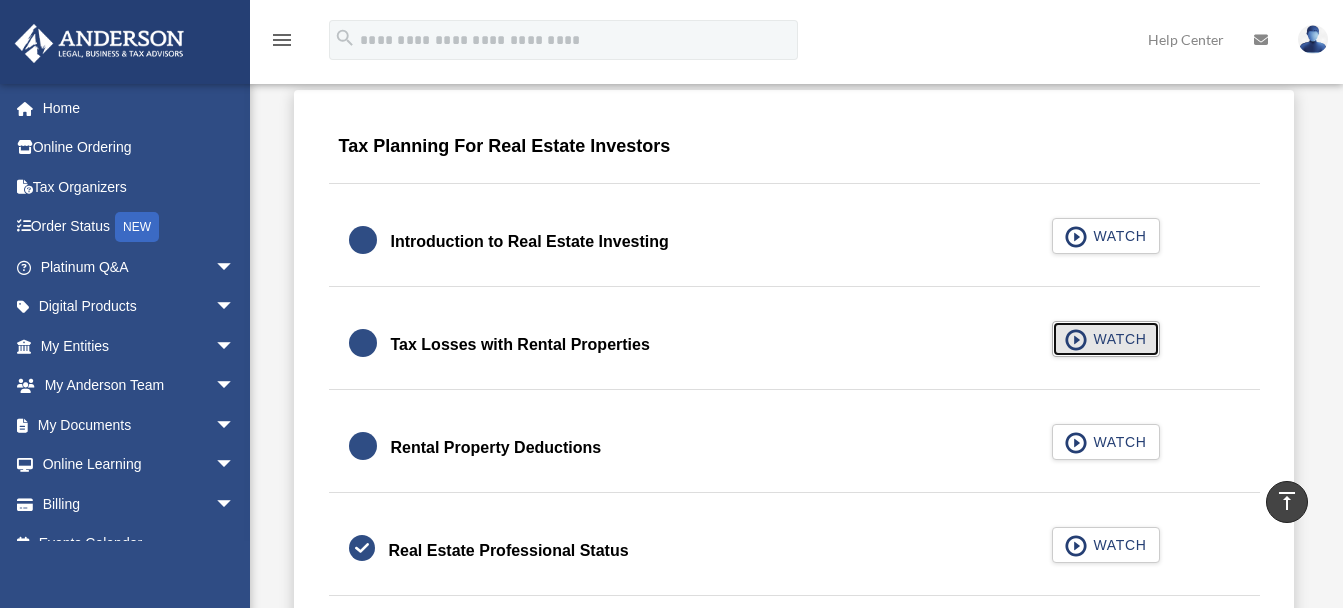 click on "WATCH" at bounding box center (1116, 339) 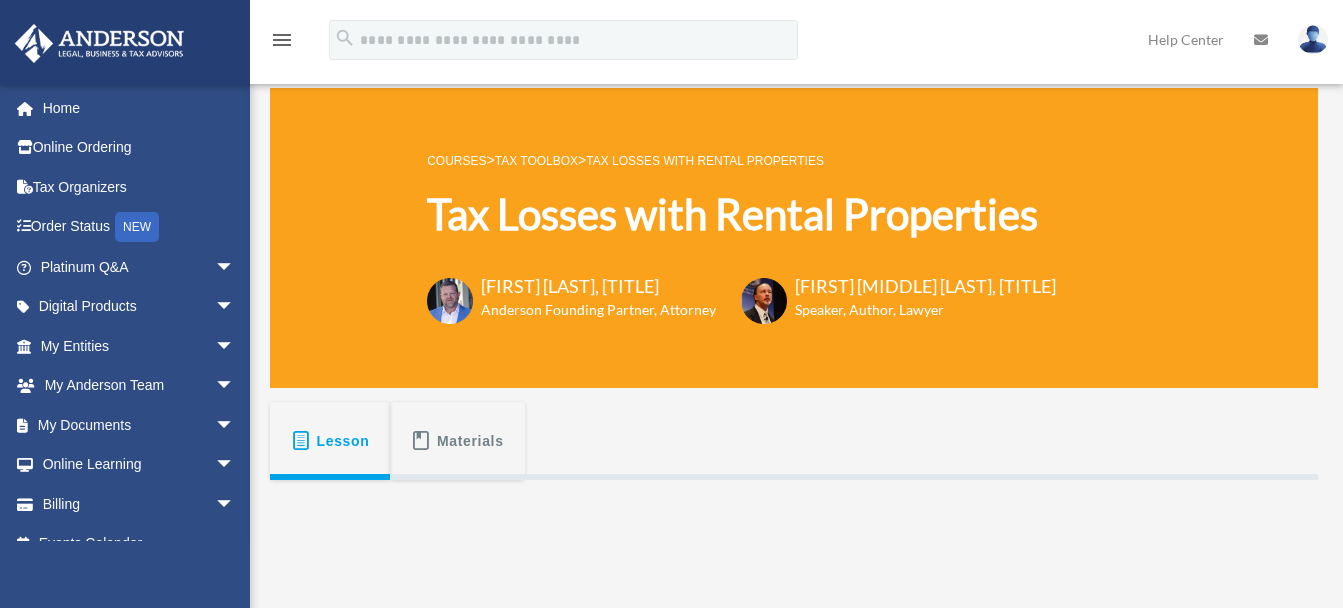 scroll, scrollTop: 0, scrollLeft: 0, axis: both 